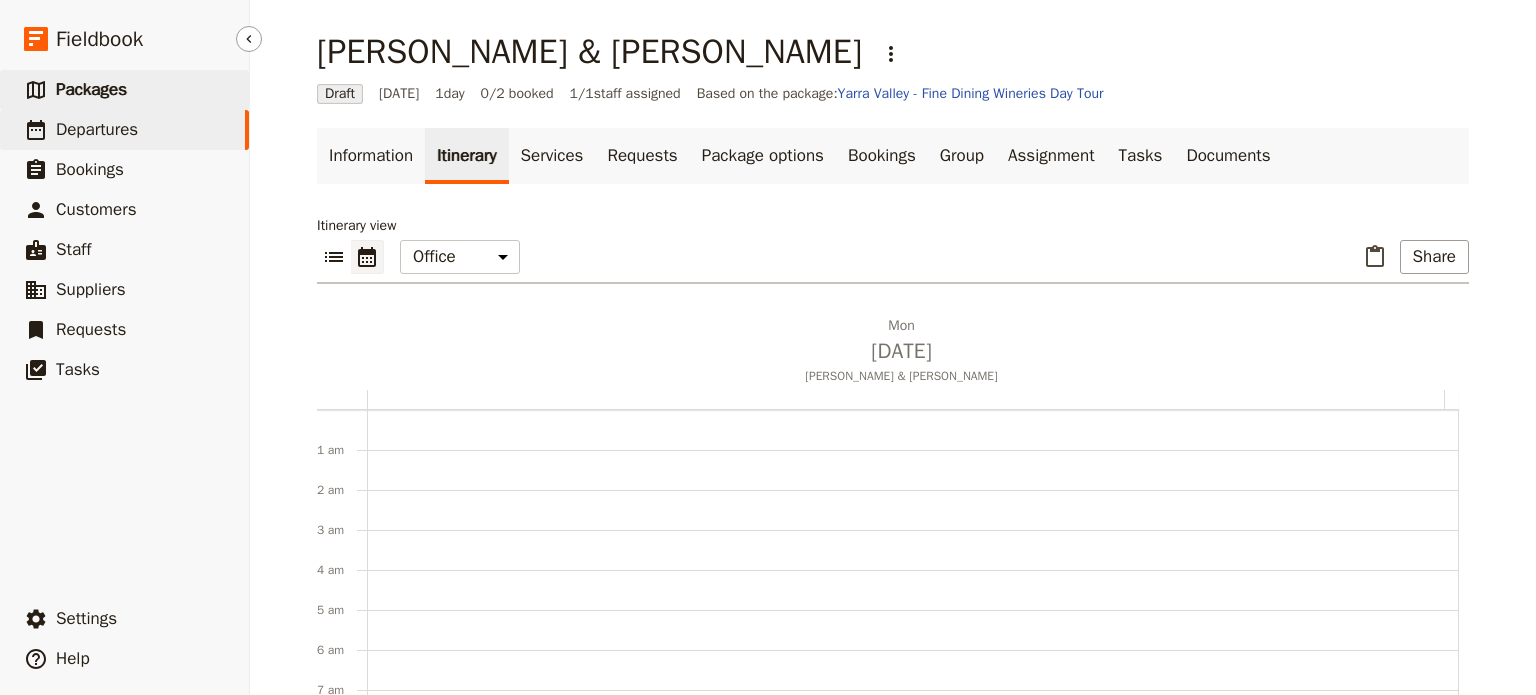 scroll, scrollTop: 0, scrollLeft: 0, axis: both 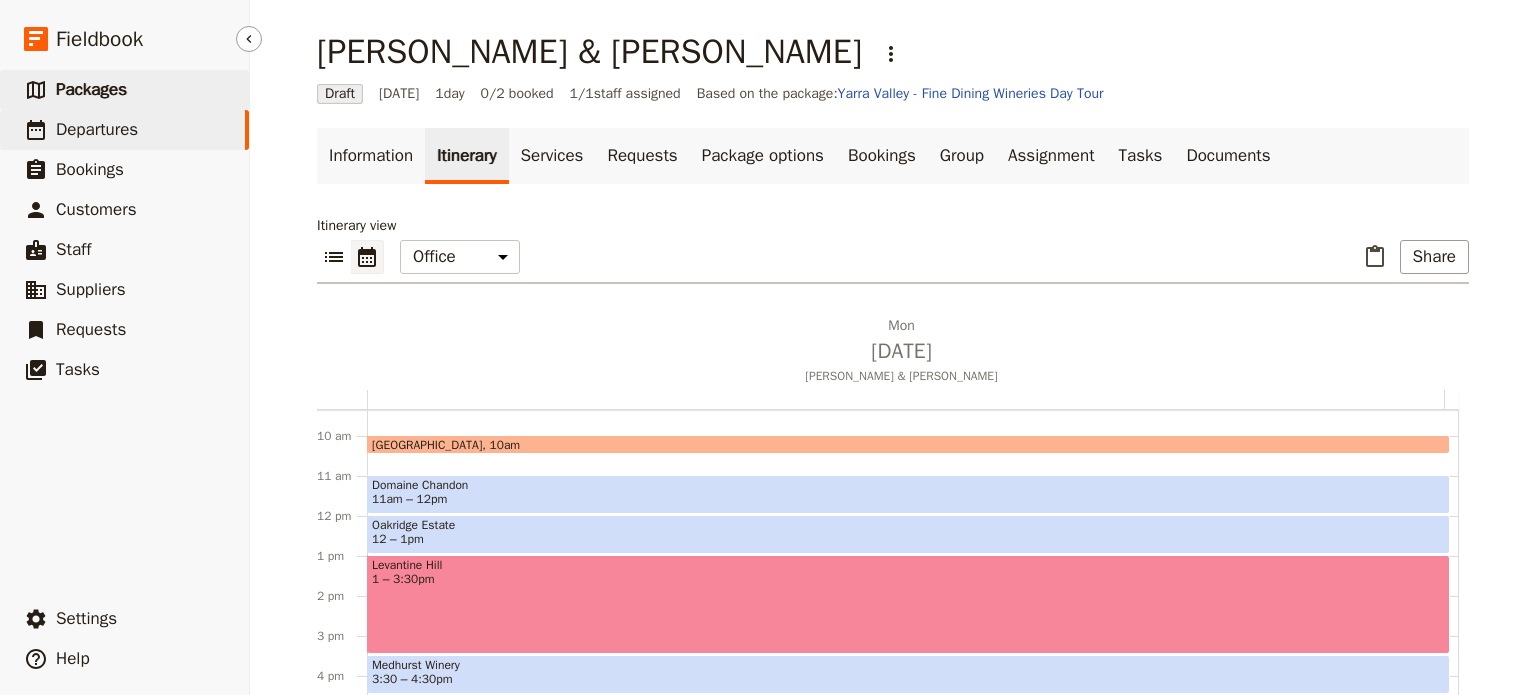 click on "Packages" at bounding box center [91, 89] 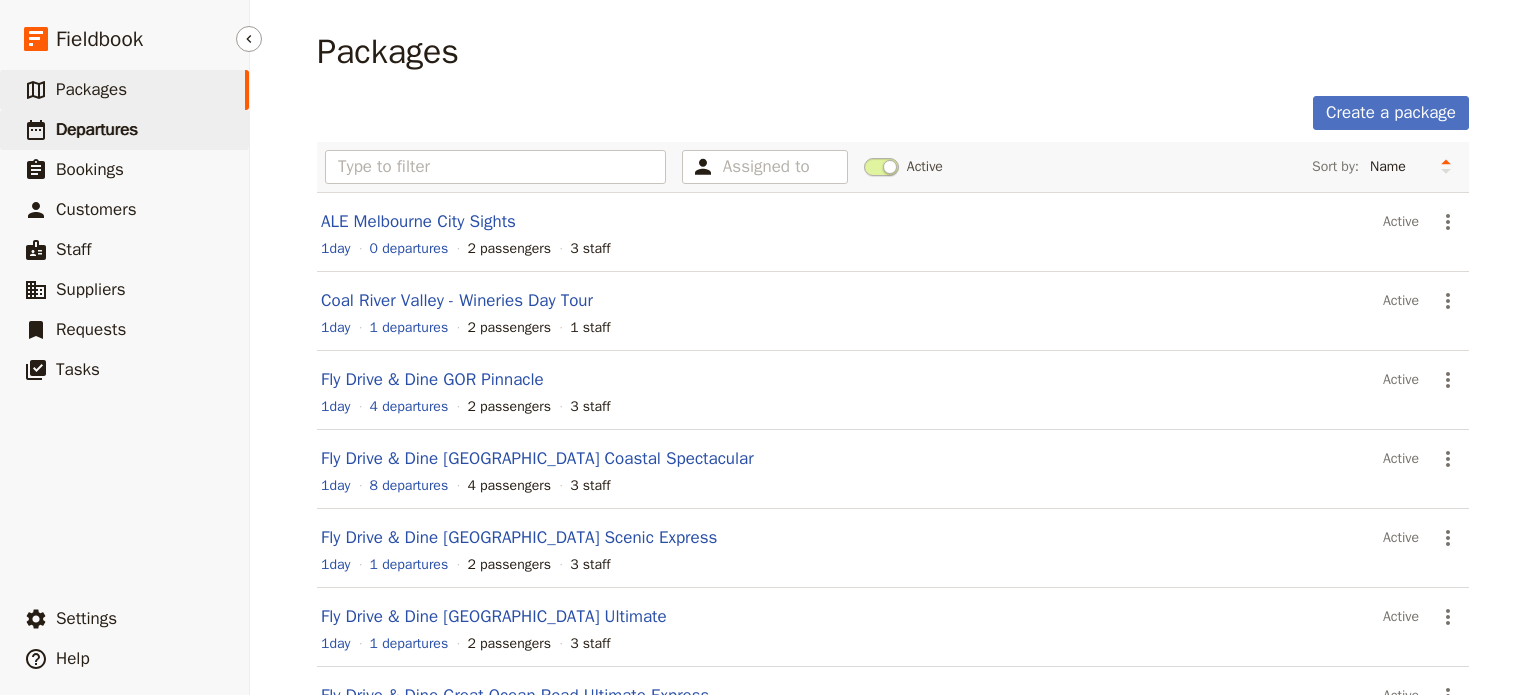 drag, startPoint x: 157, startPoint y: 119, endPoint x: 145, endPoint y: 110, distance: 15 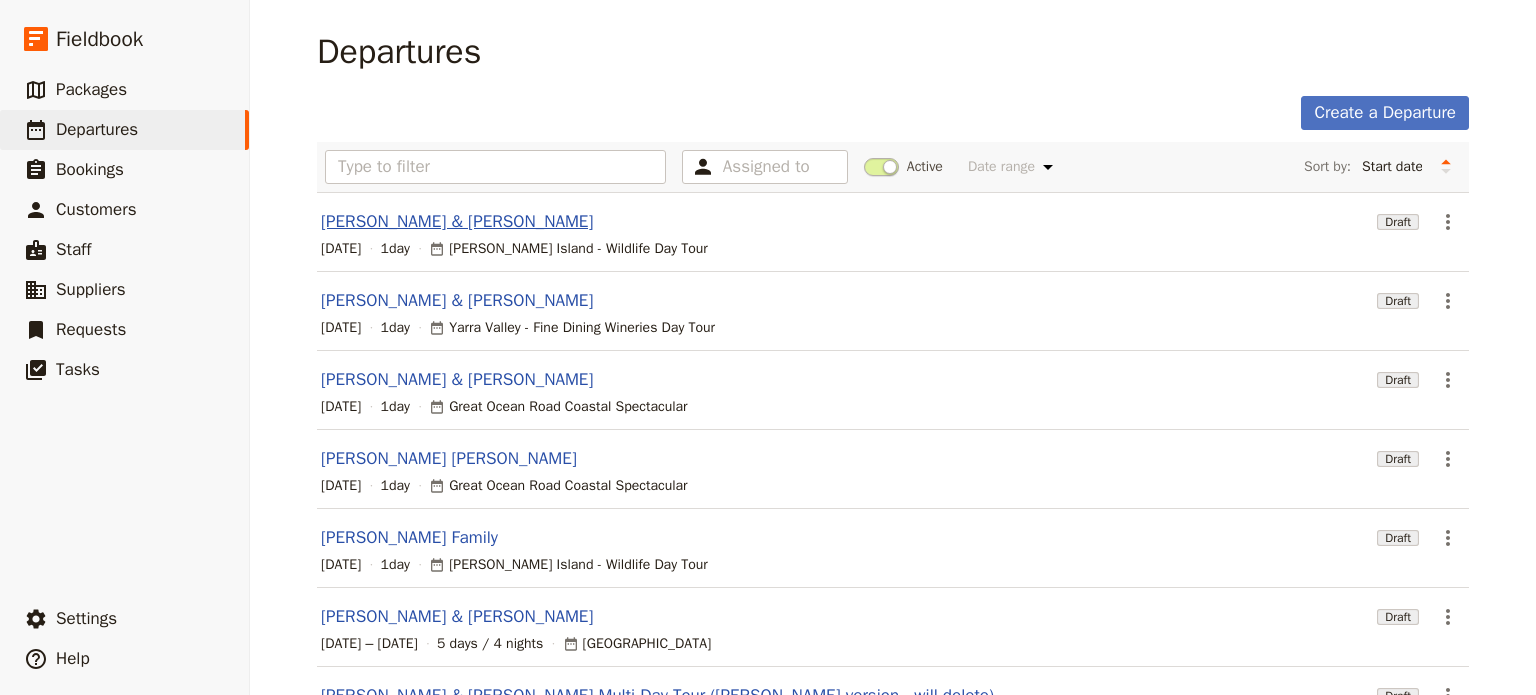 click on "[PERSON_NAME] & [PERSON_NAME]" at bounding box center (457, 222) 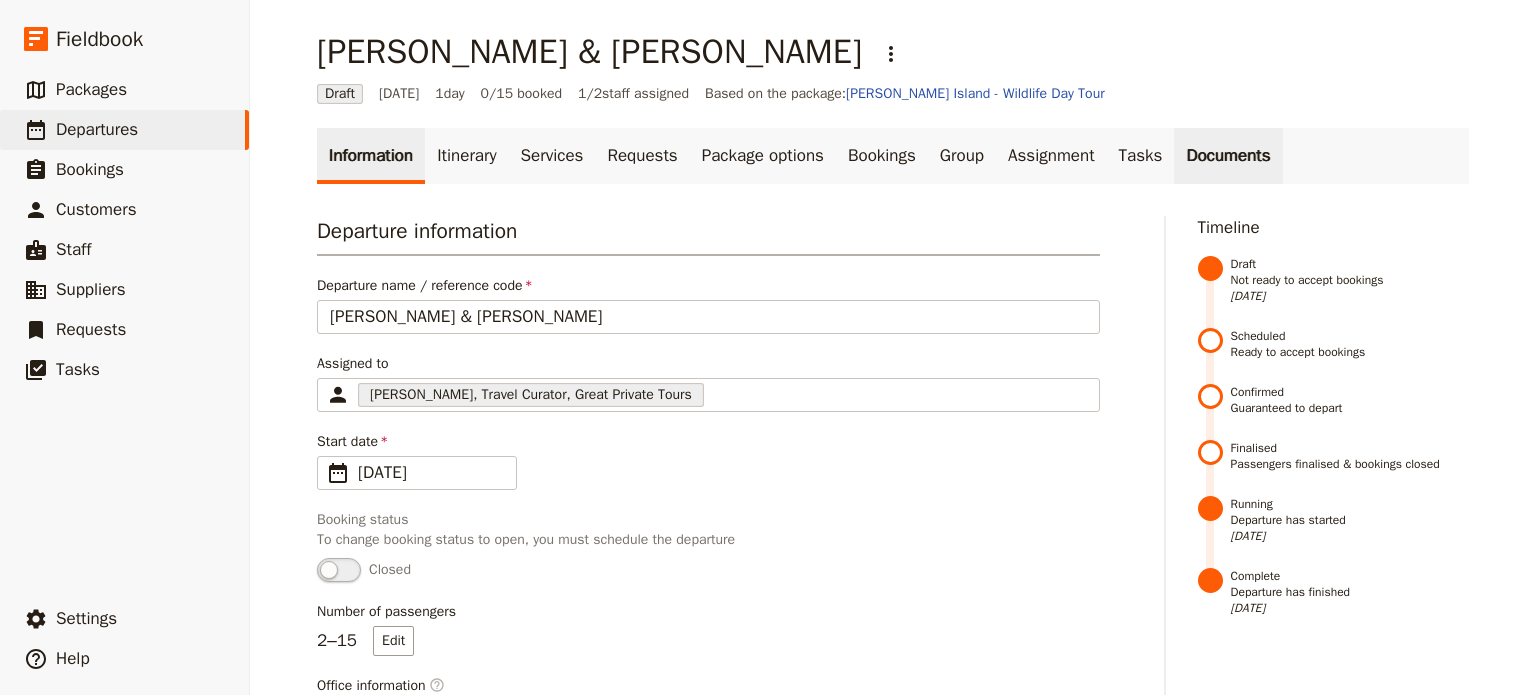 click on "Documents" at bounding box center (1228, 156) 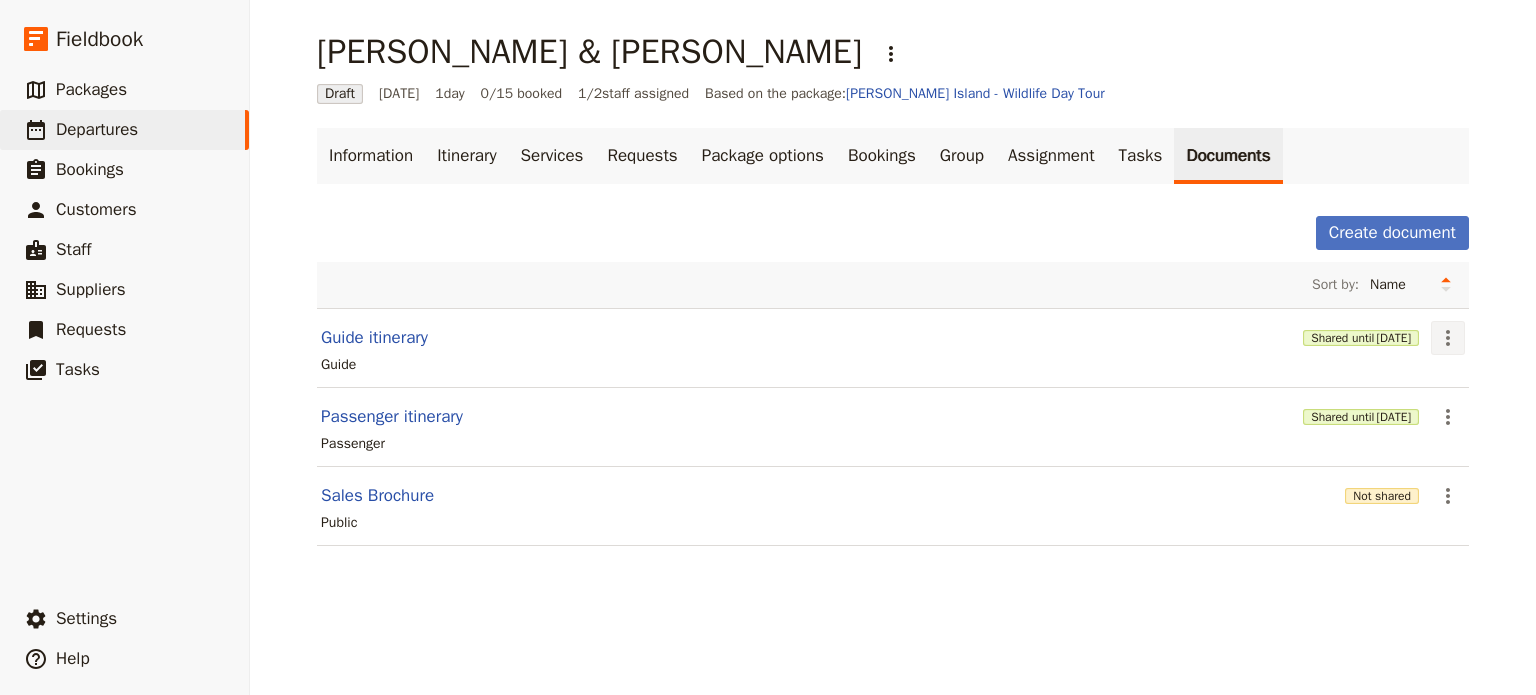 click 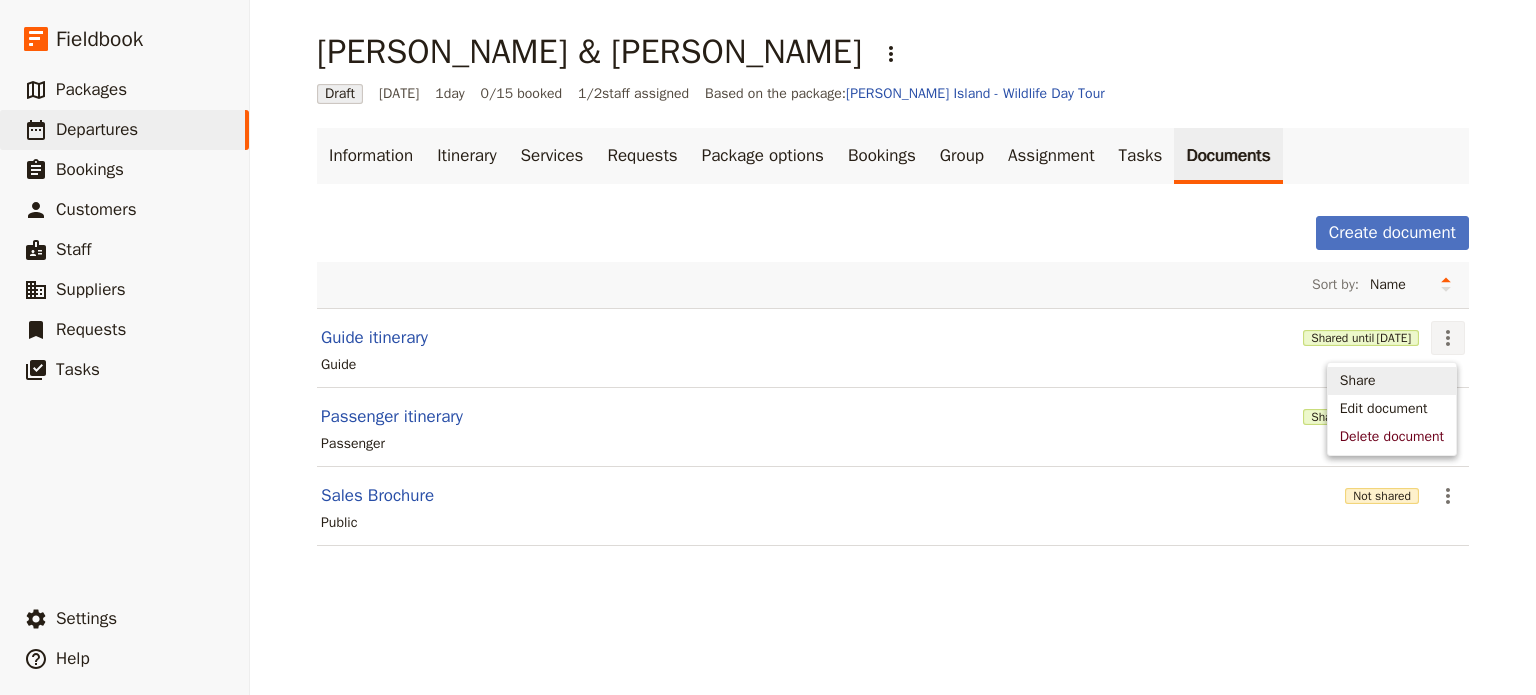 click on "Share" at bounding box center [1392, 381] 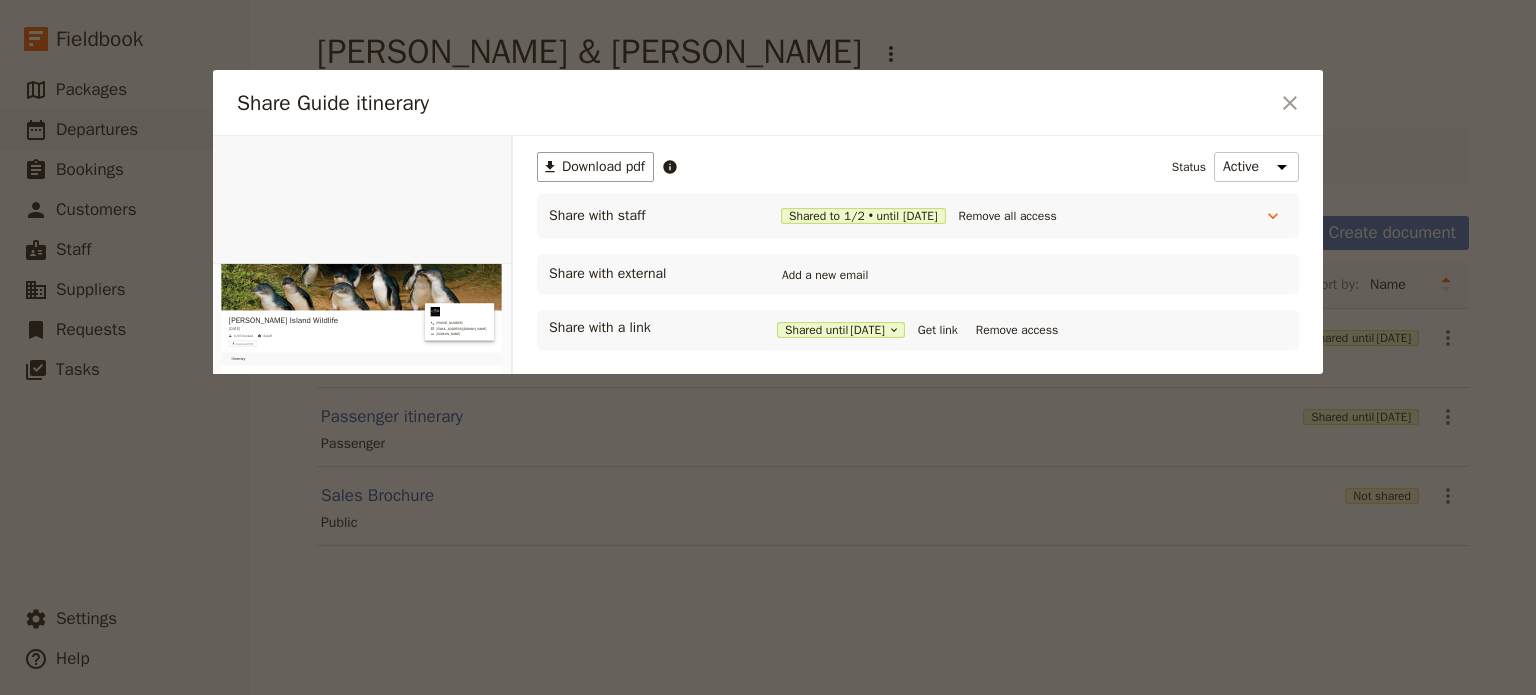 scroll, scrollTop: 0, scrollLeft: 0, axis: both 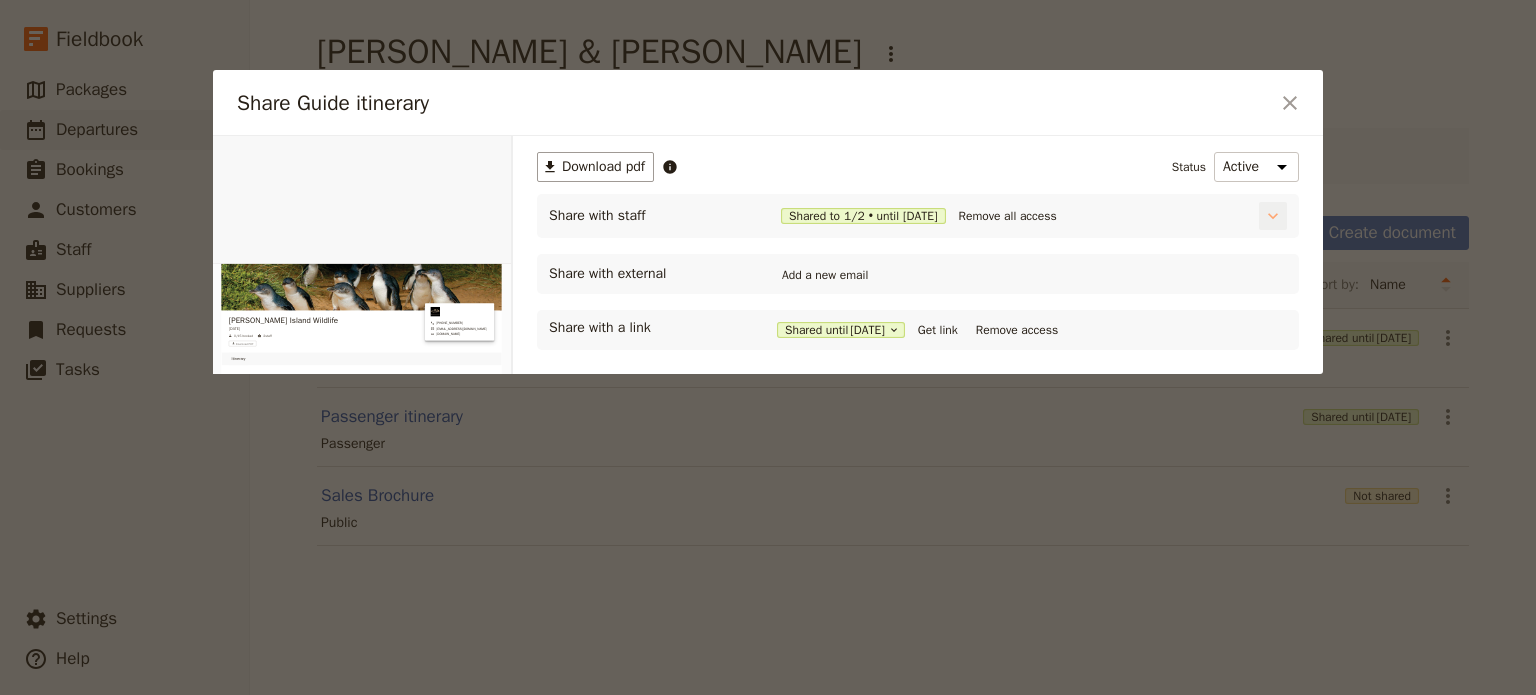 click 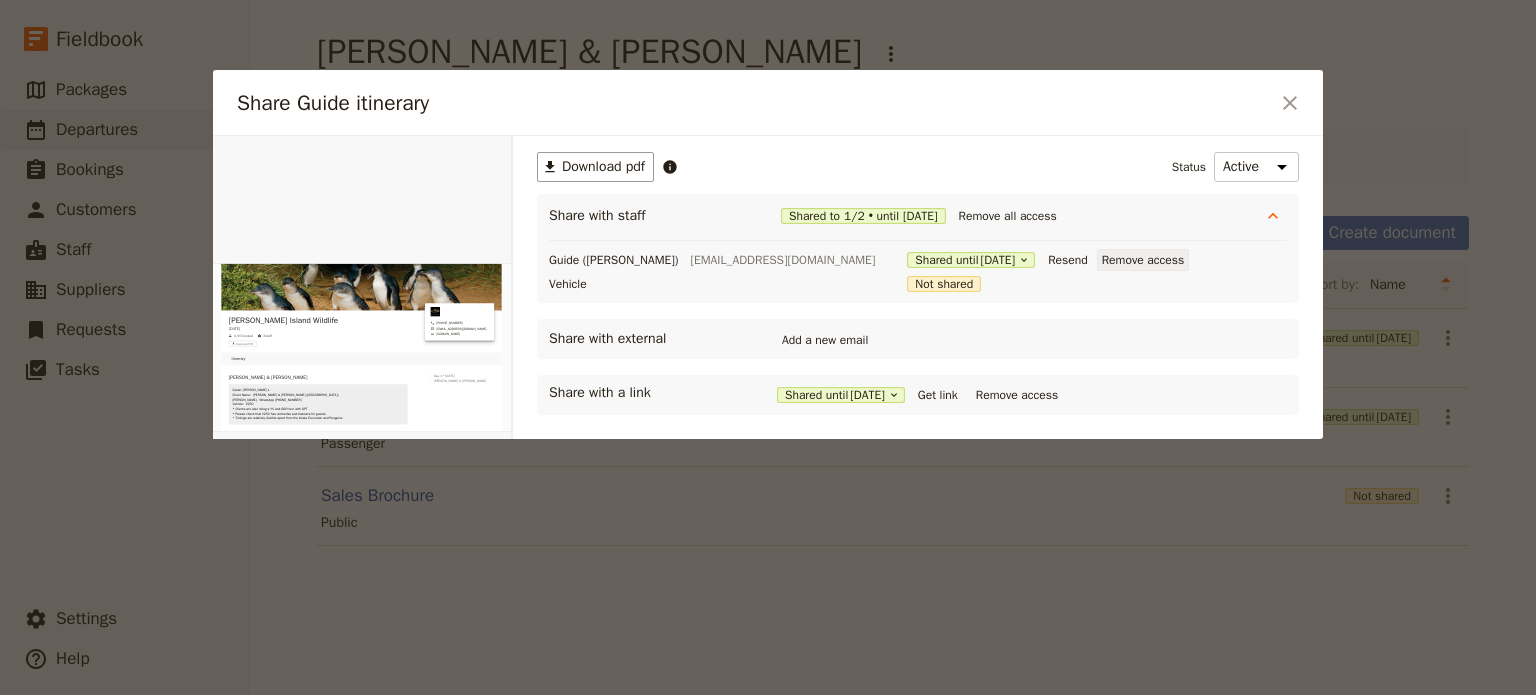click on "Remove access" at bounding box center [1143, 260] 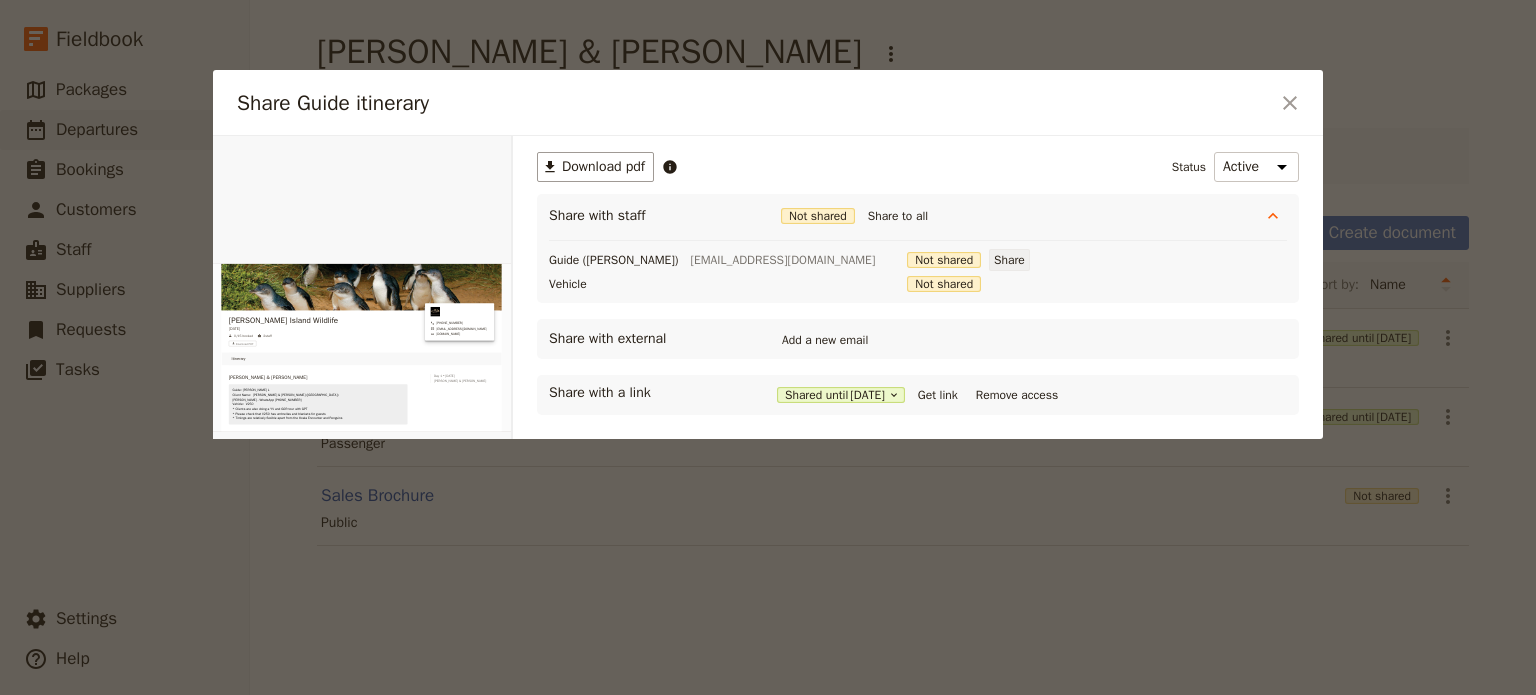 click on "Share" at bounding box center [1009, 260] 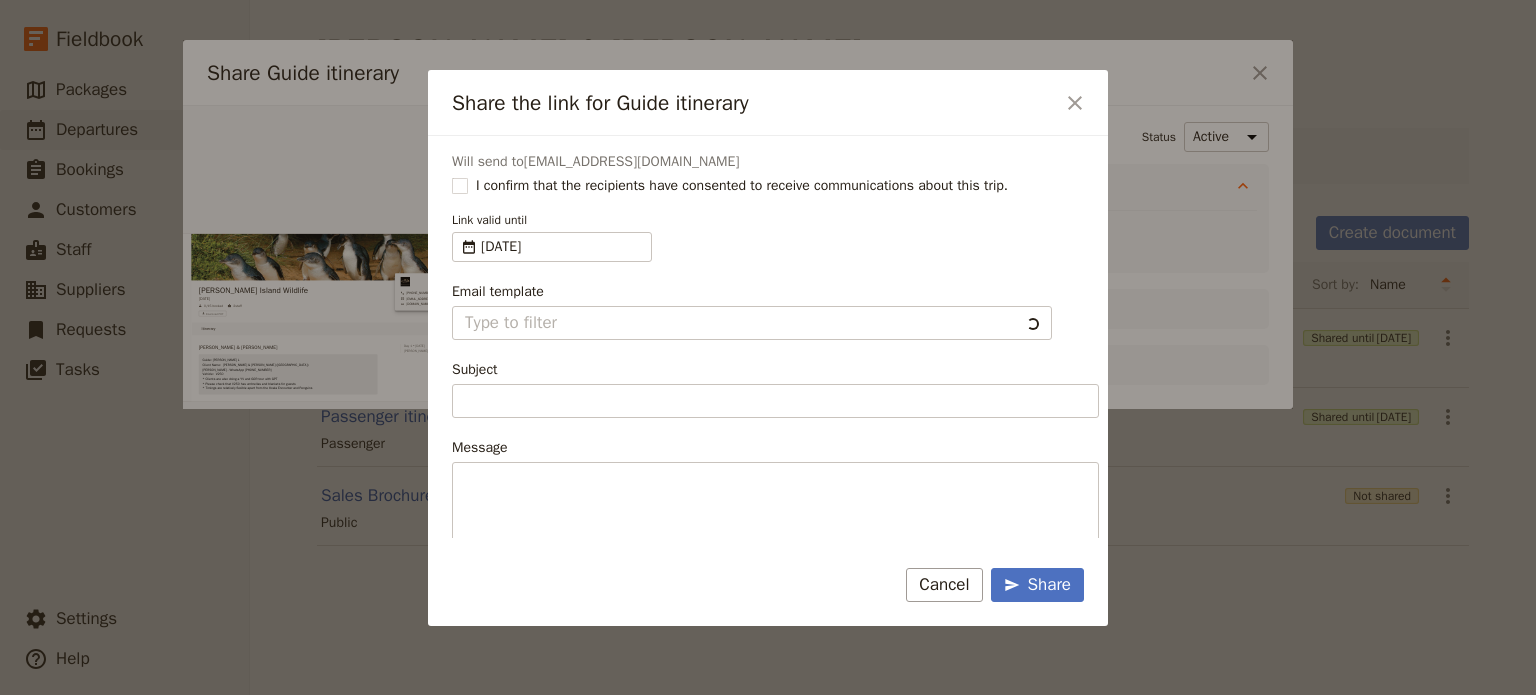 type on "Document shared with you: Guide itinerary - [PERSON_NAME][GEOGRAPHIC_DATA] Wildlife" 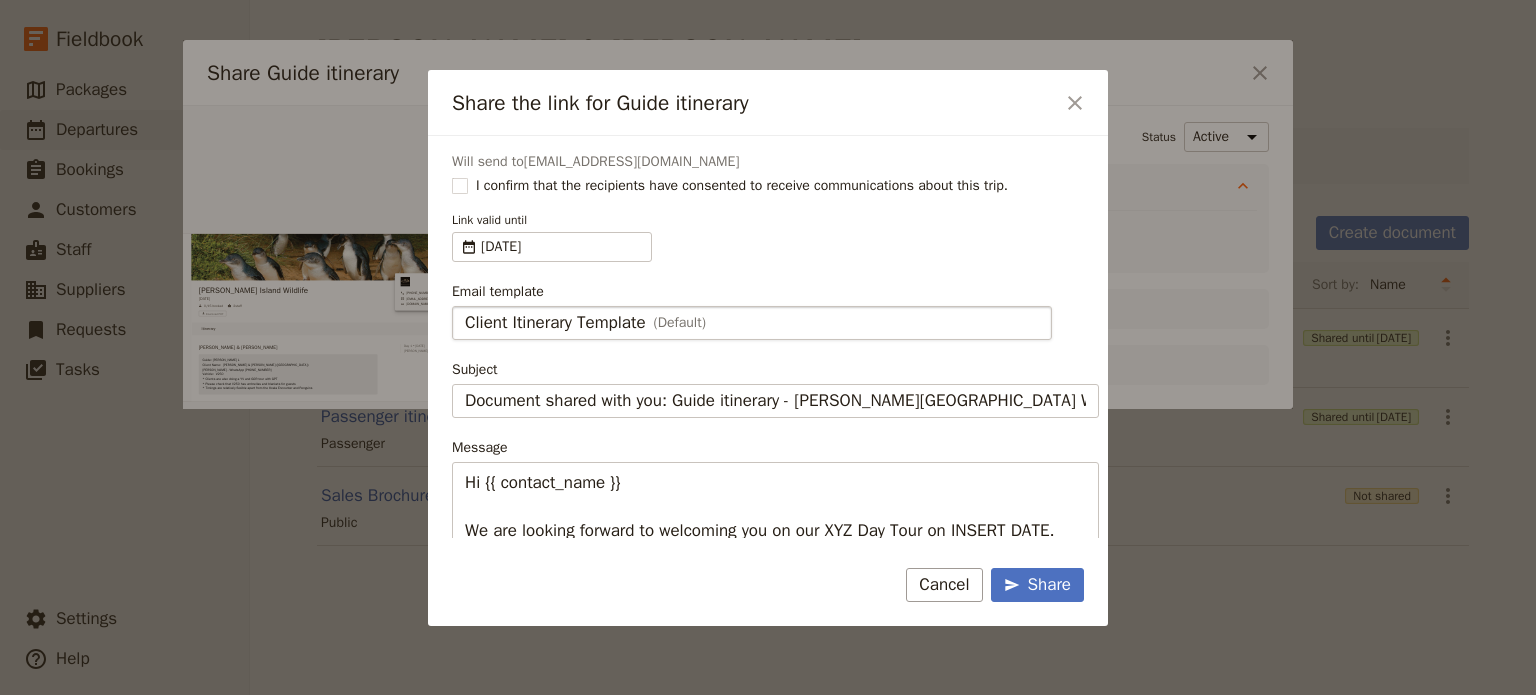 click on "Client Itinerary Template" at bounding box center [555, 323] 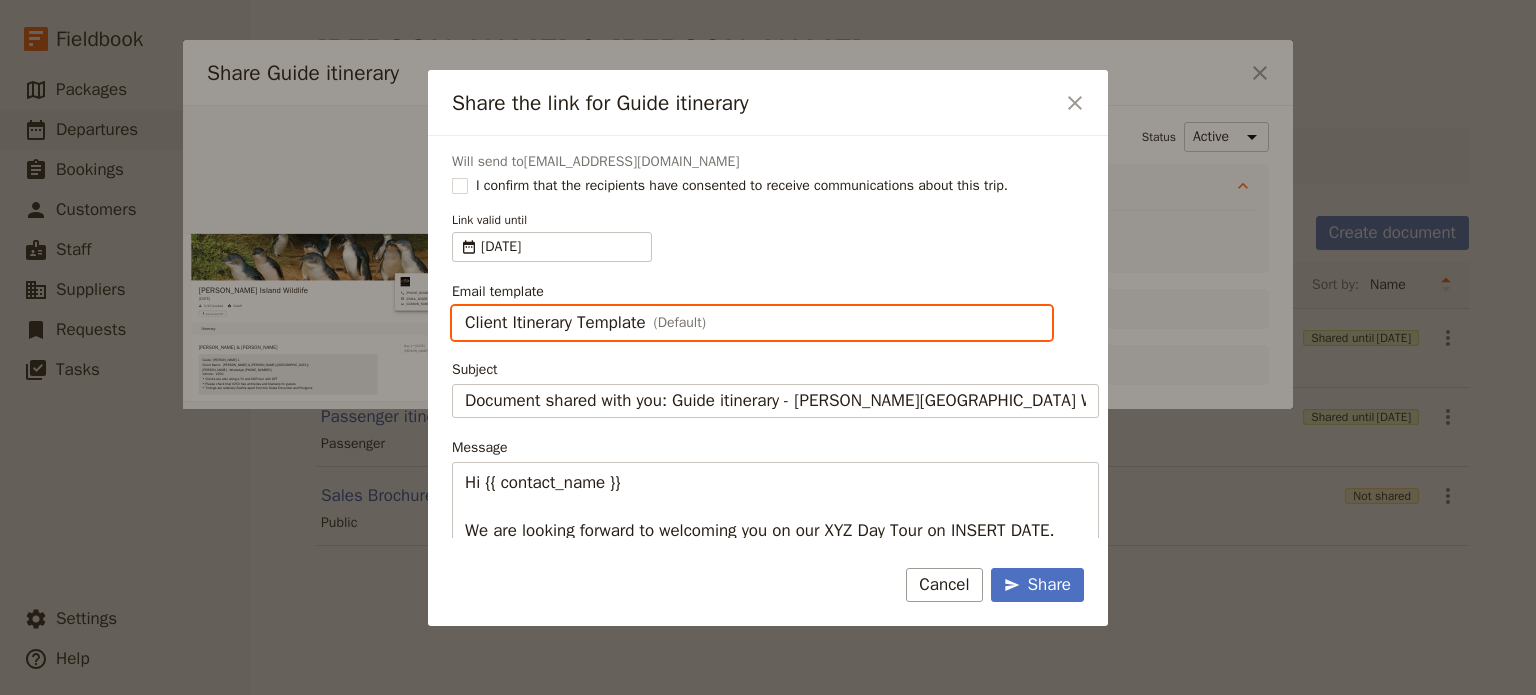 click on "Client Itinerary Template" at bounding box center [464, 306] 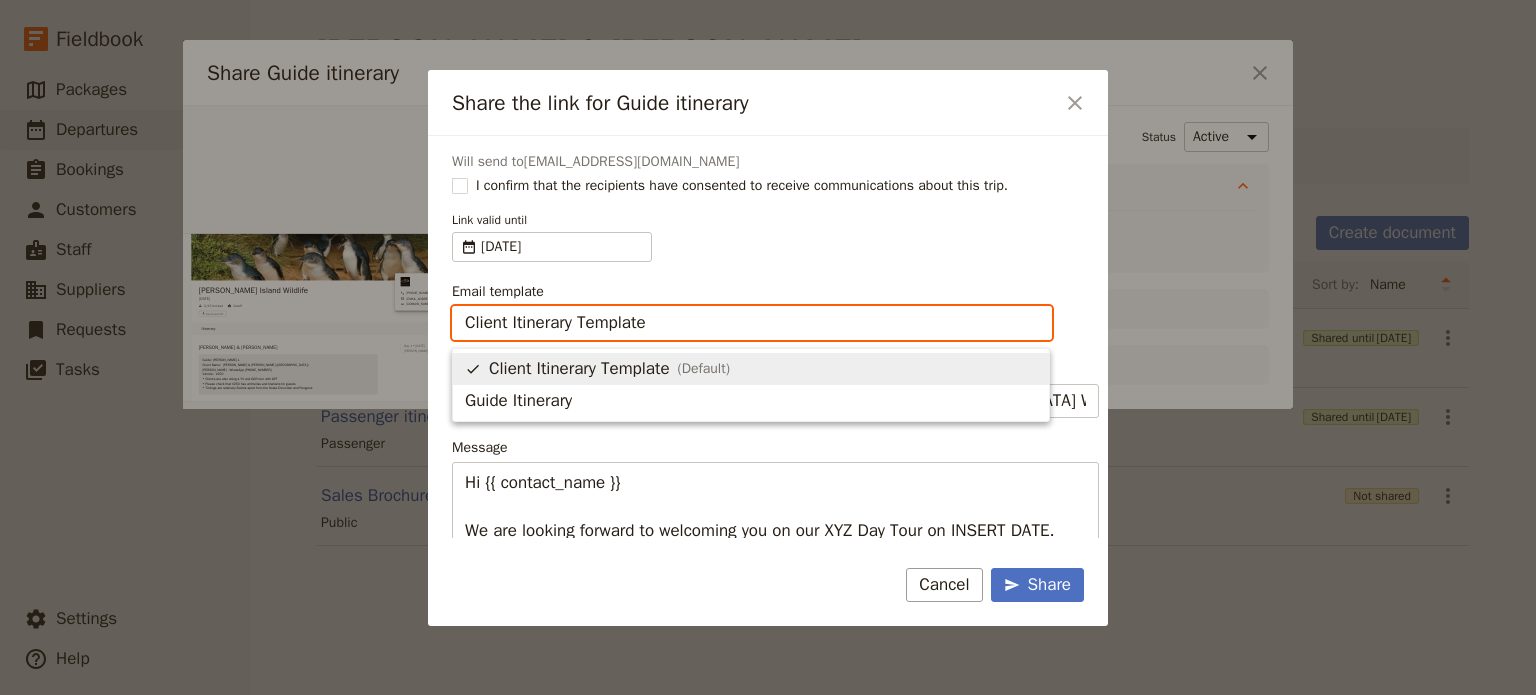 scroll, scrollTop: 0, scrollLeft: 0, axis: both 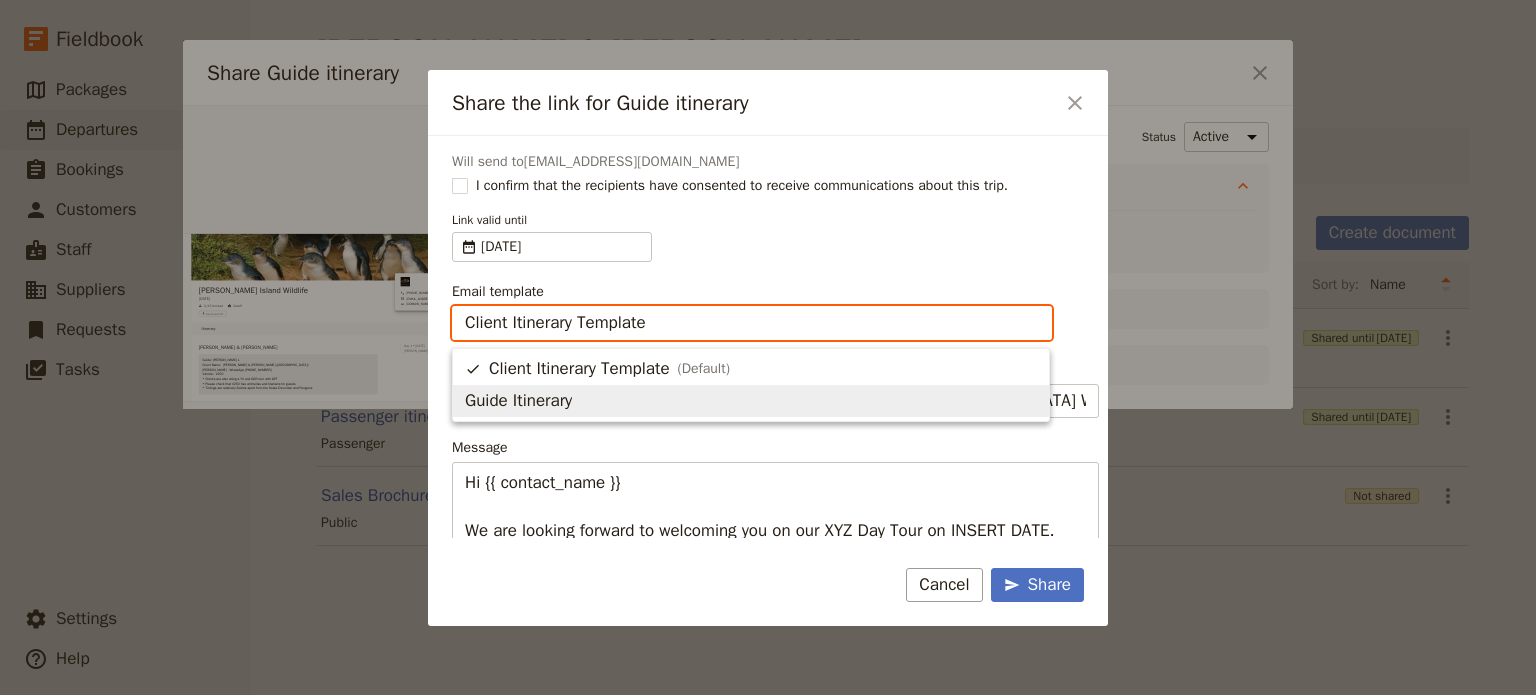 click on "Guide Itinerary" at bounding box center (518, 401) 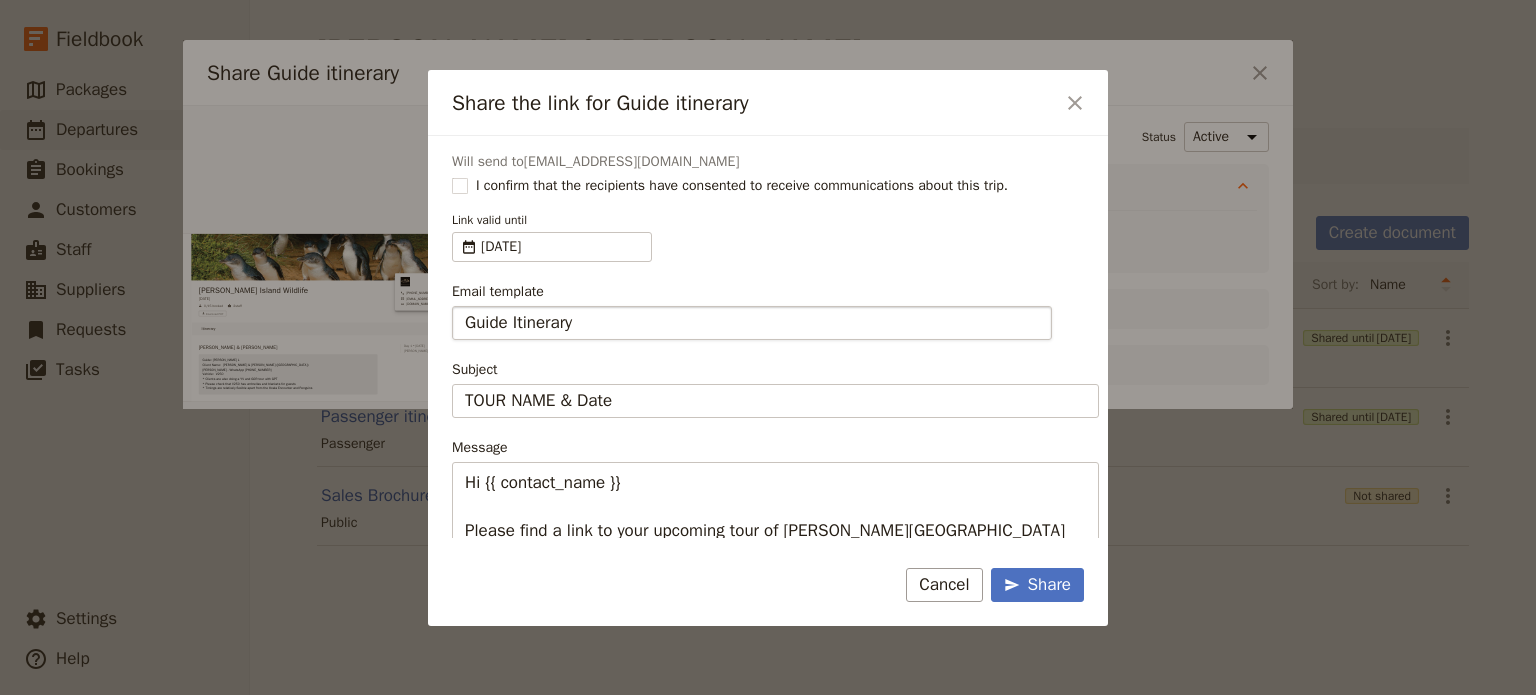click on "Share the link for Guide itinerary ​" at bounding box center [768, 103] 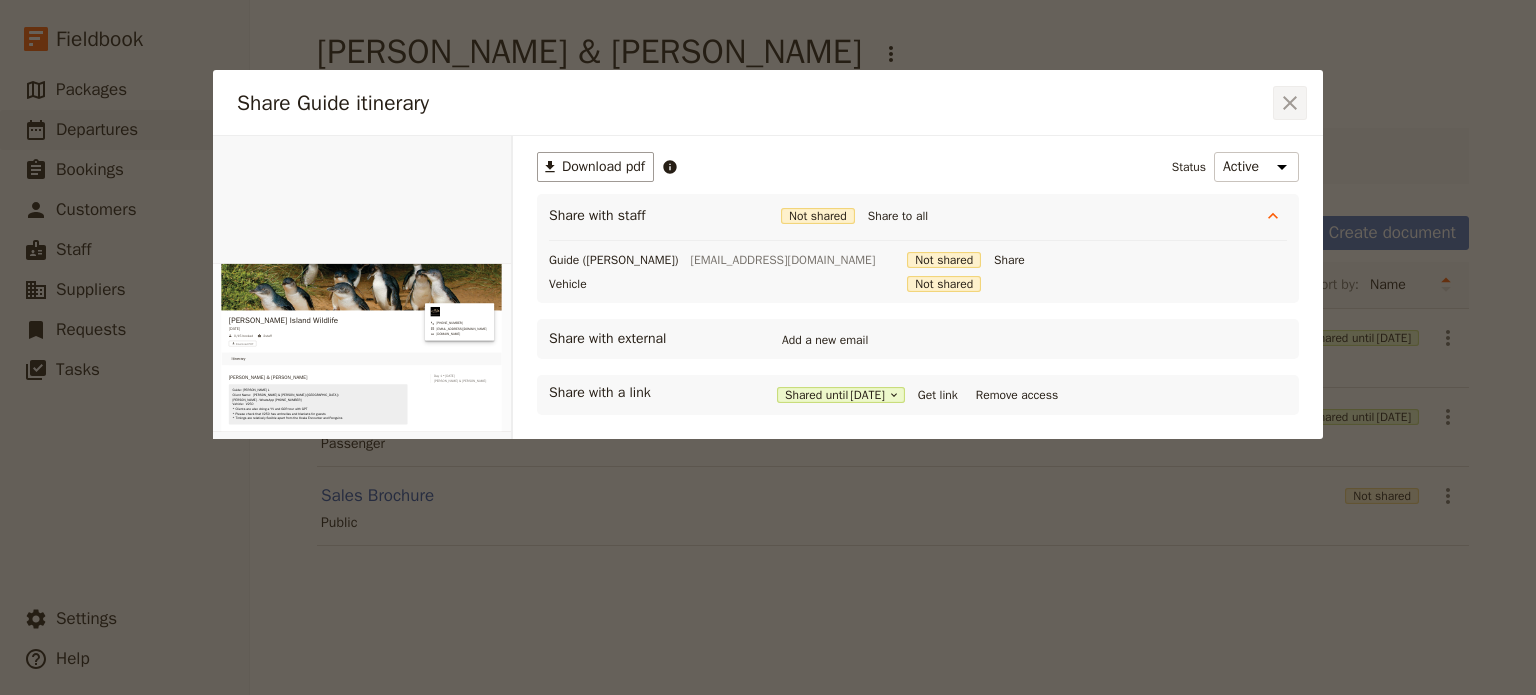 click 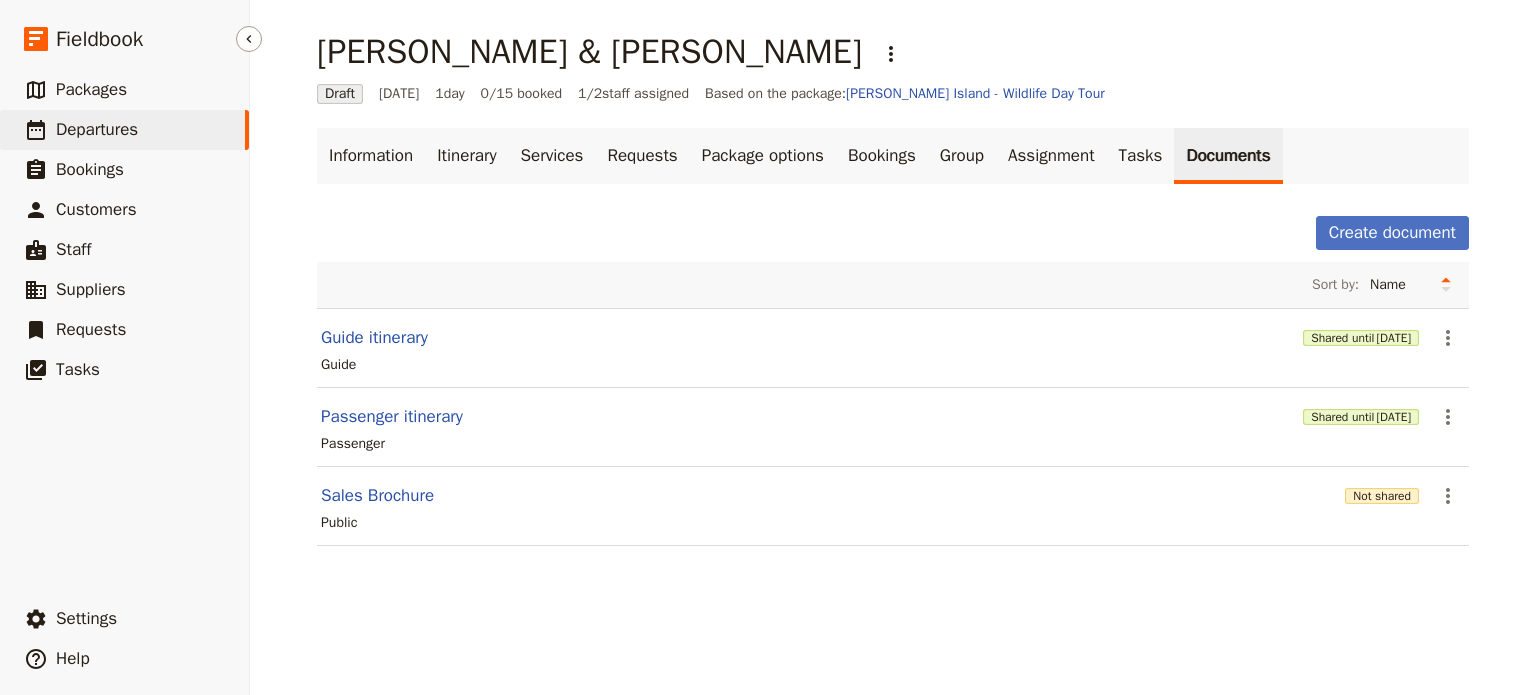 click on "Departures" at bounding box center [97, 129] 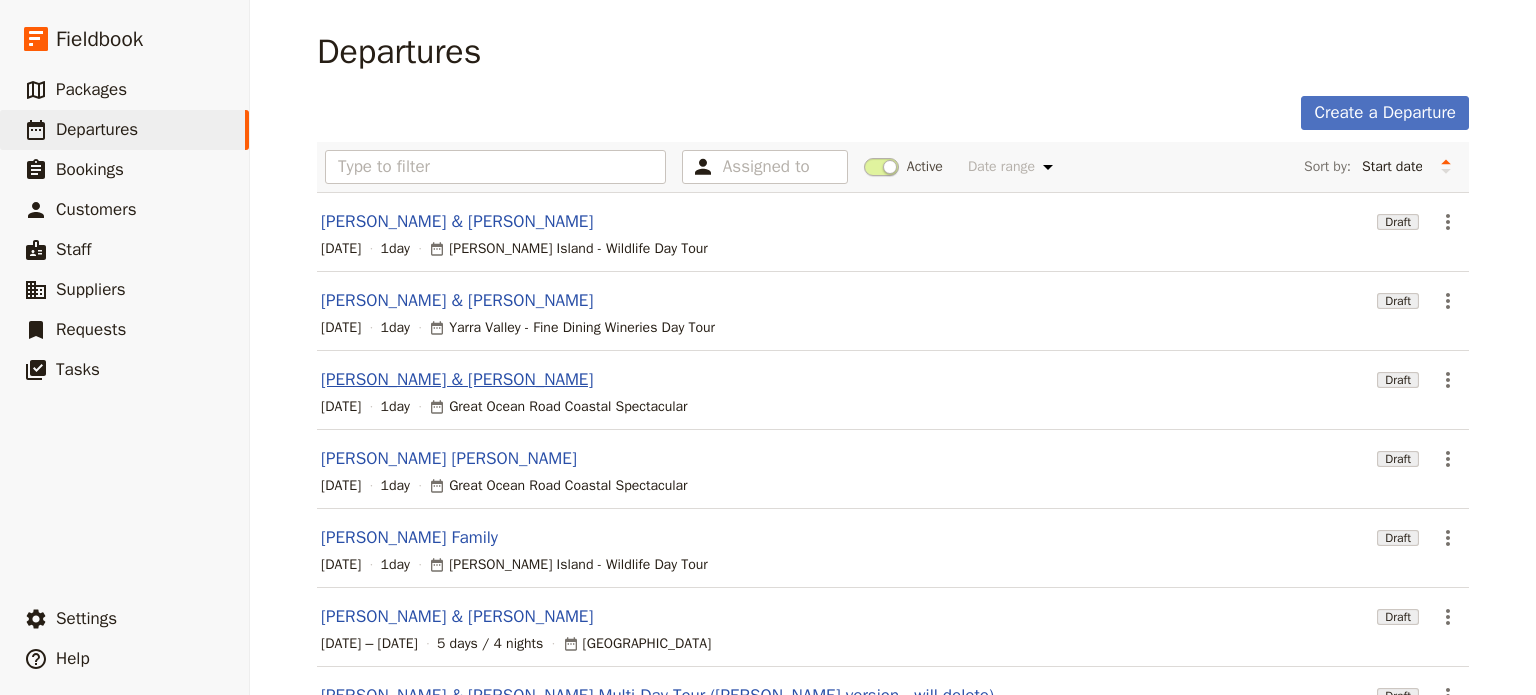 click on "[PERSON_NAME] & [PERSON_NAME]" at bounding box center [457, 380] 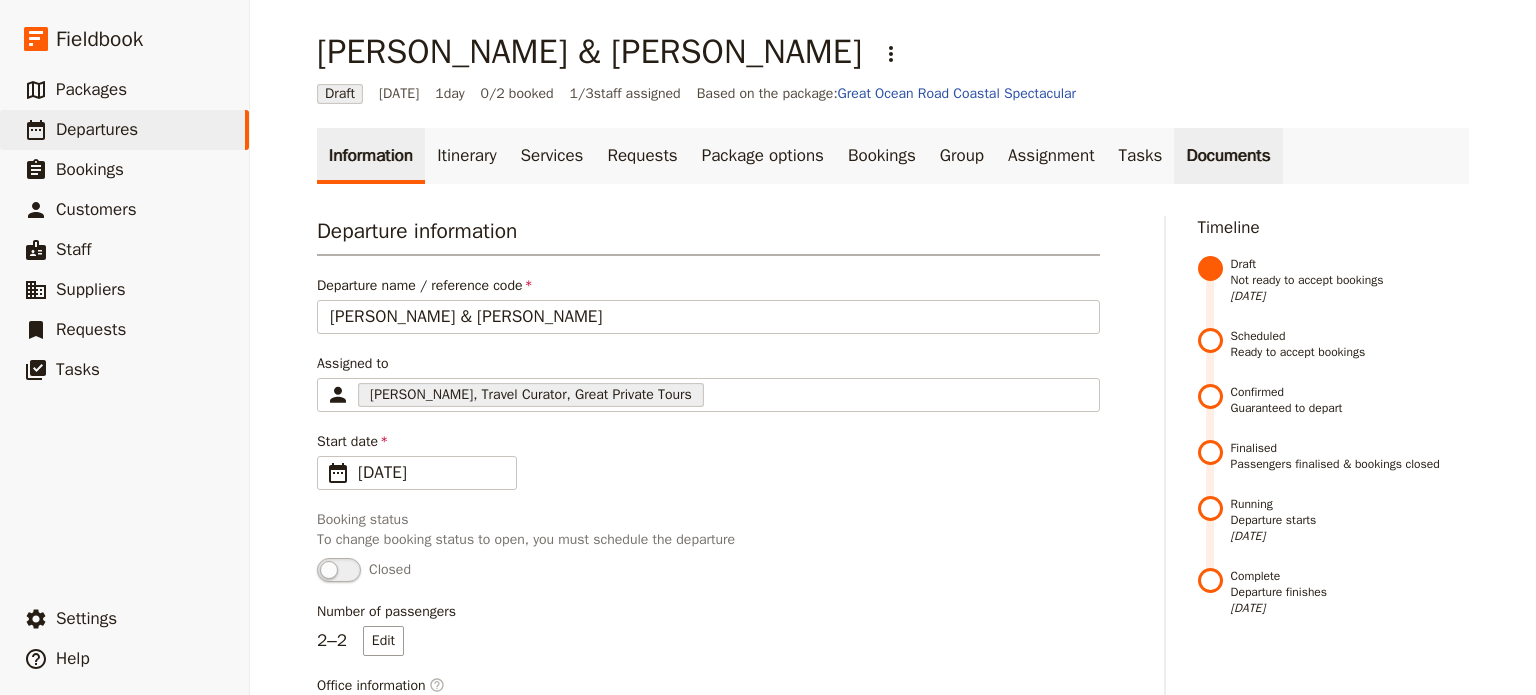 click on "Documents" at bounding box center [1228, 156] 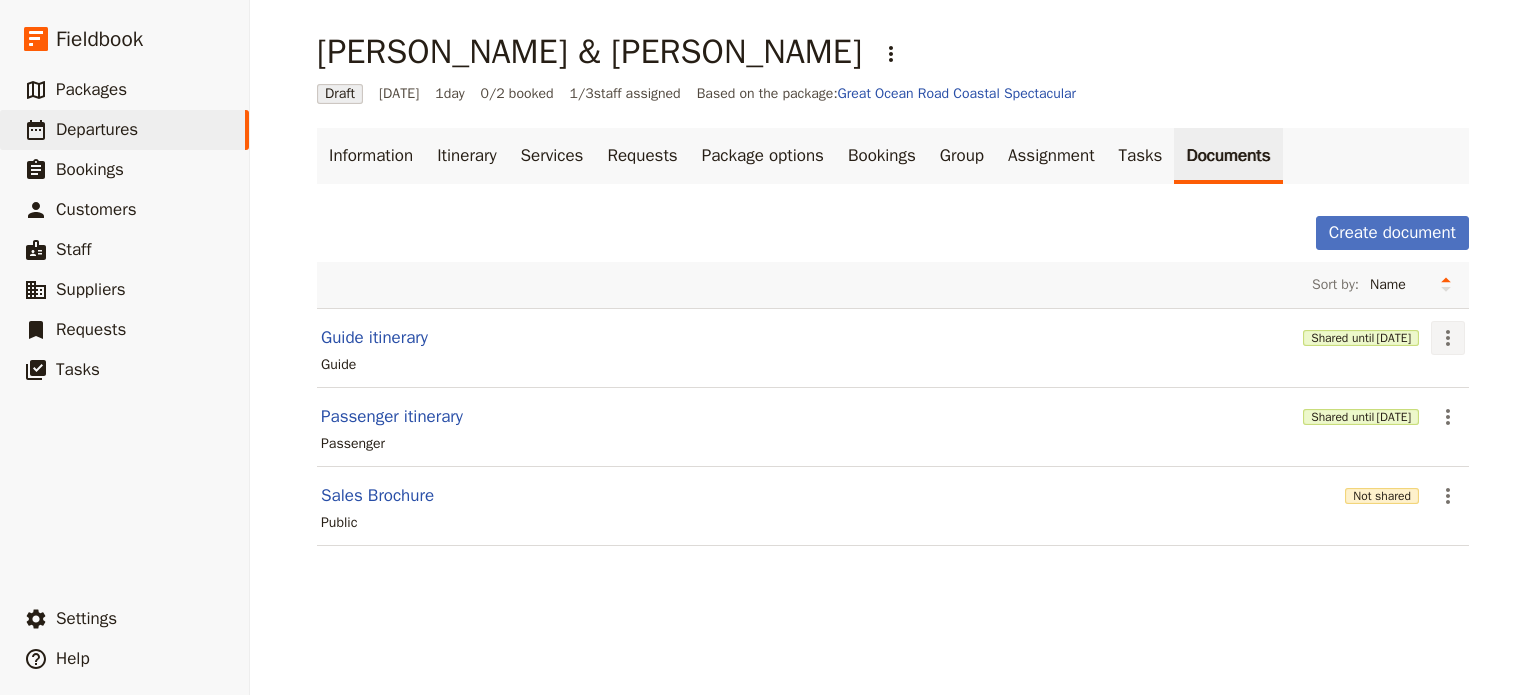 click 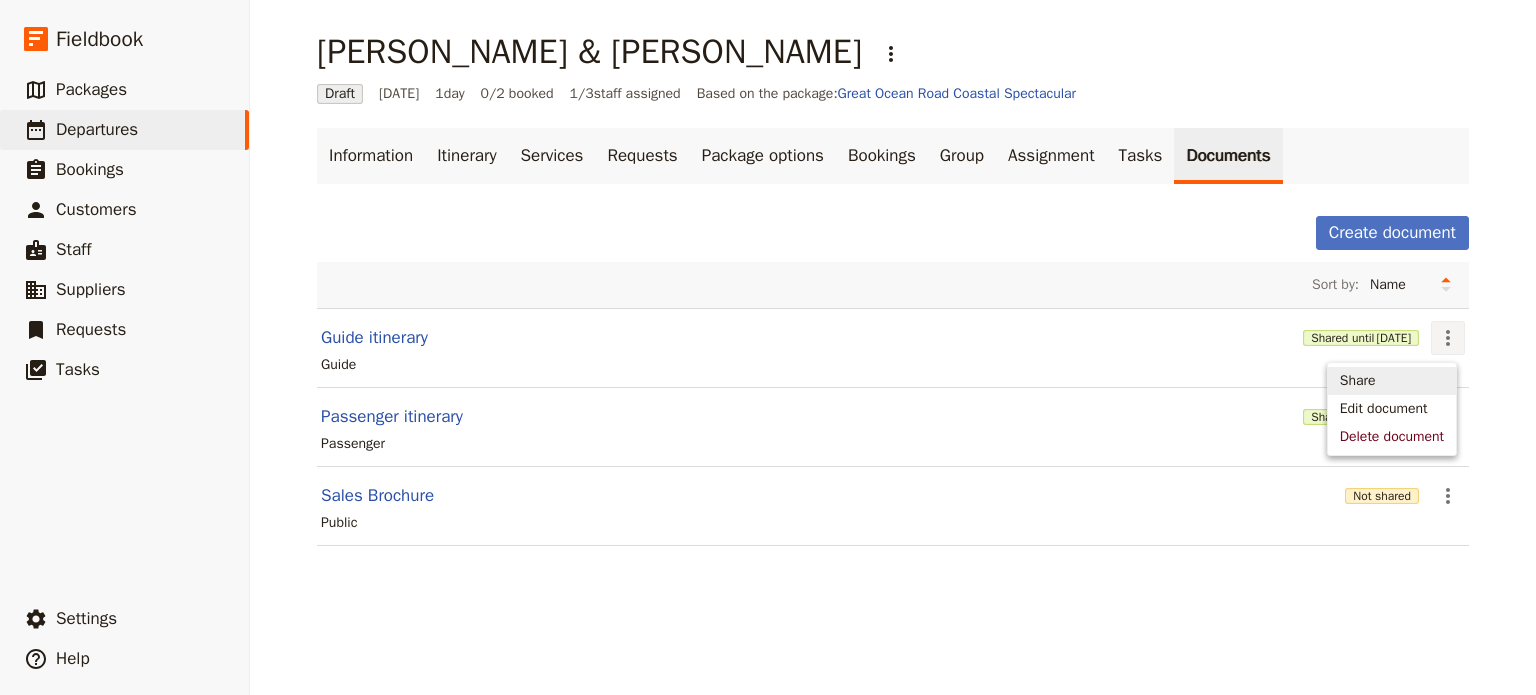 click on "Share" at bounding box center (1392, 381) 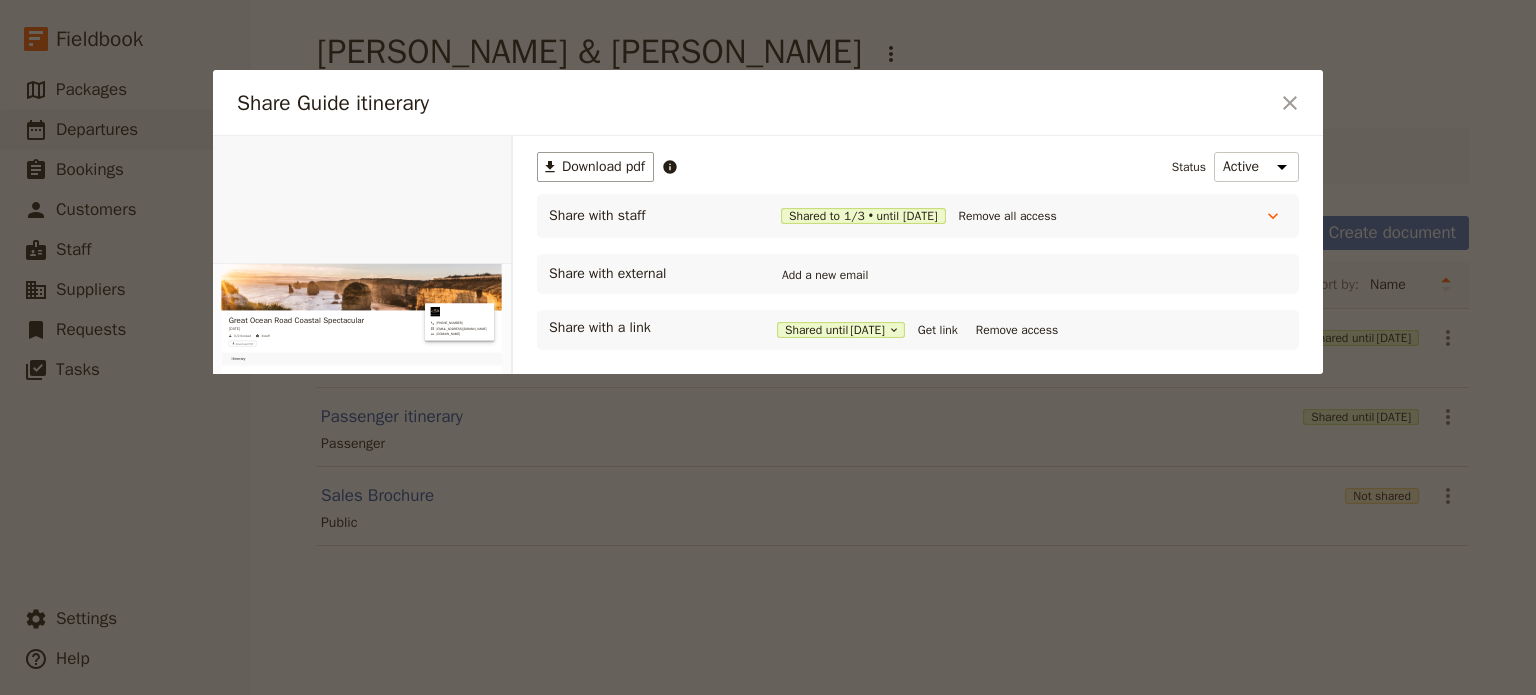 scroll, scrollTop: 0, scrollLeft: 0, axis: both 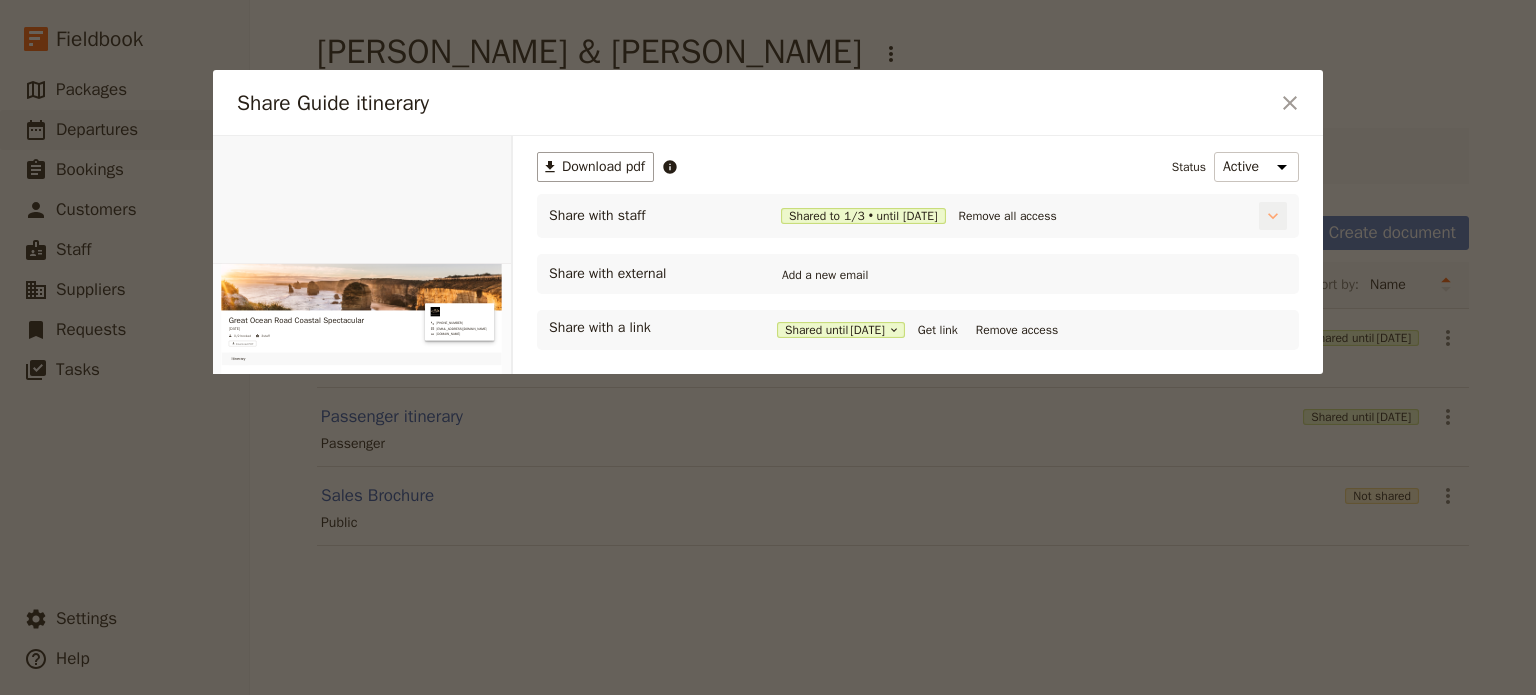 click 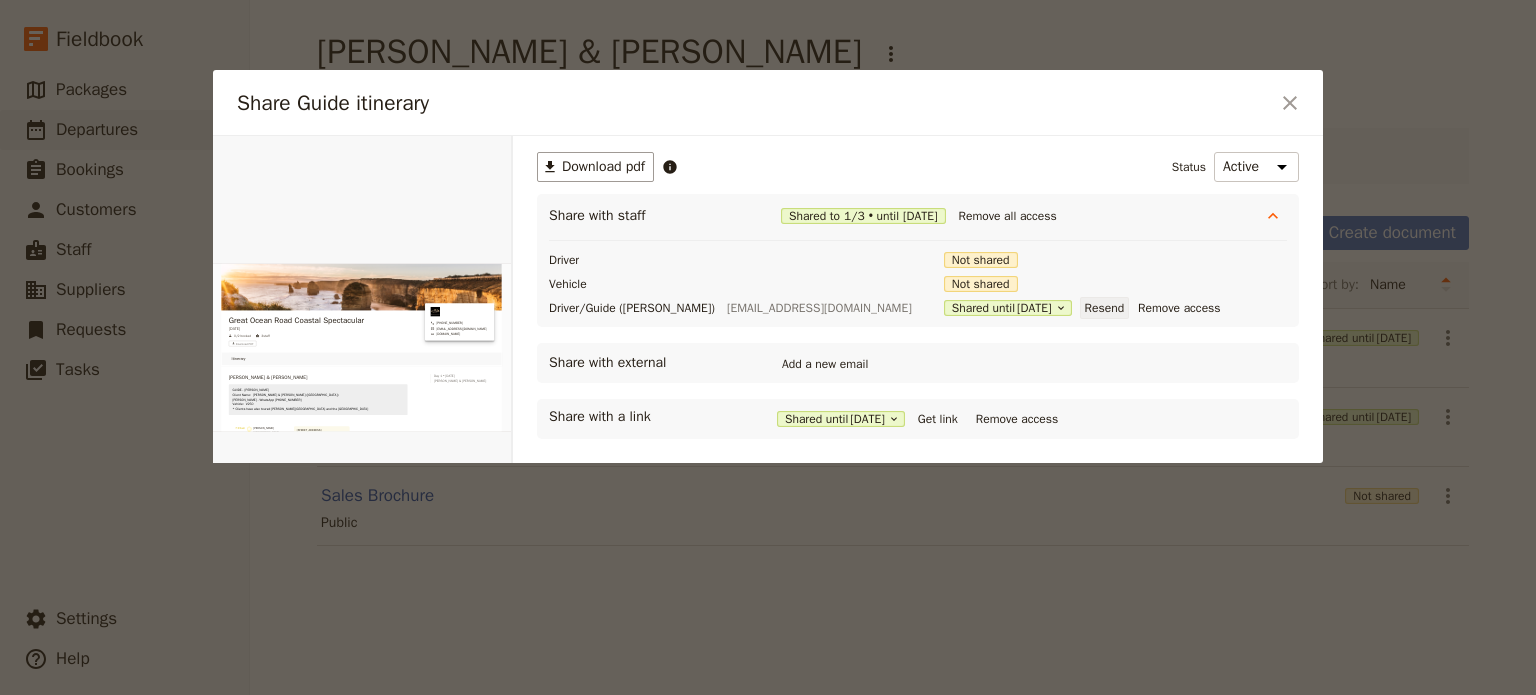 click on "Resend" at bounding box center (1105, 308) 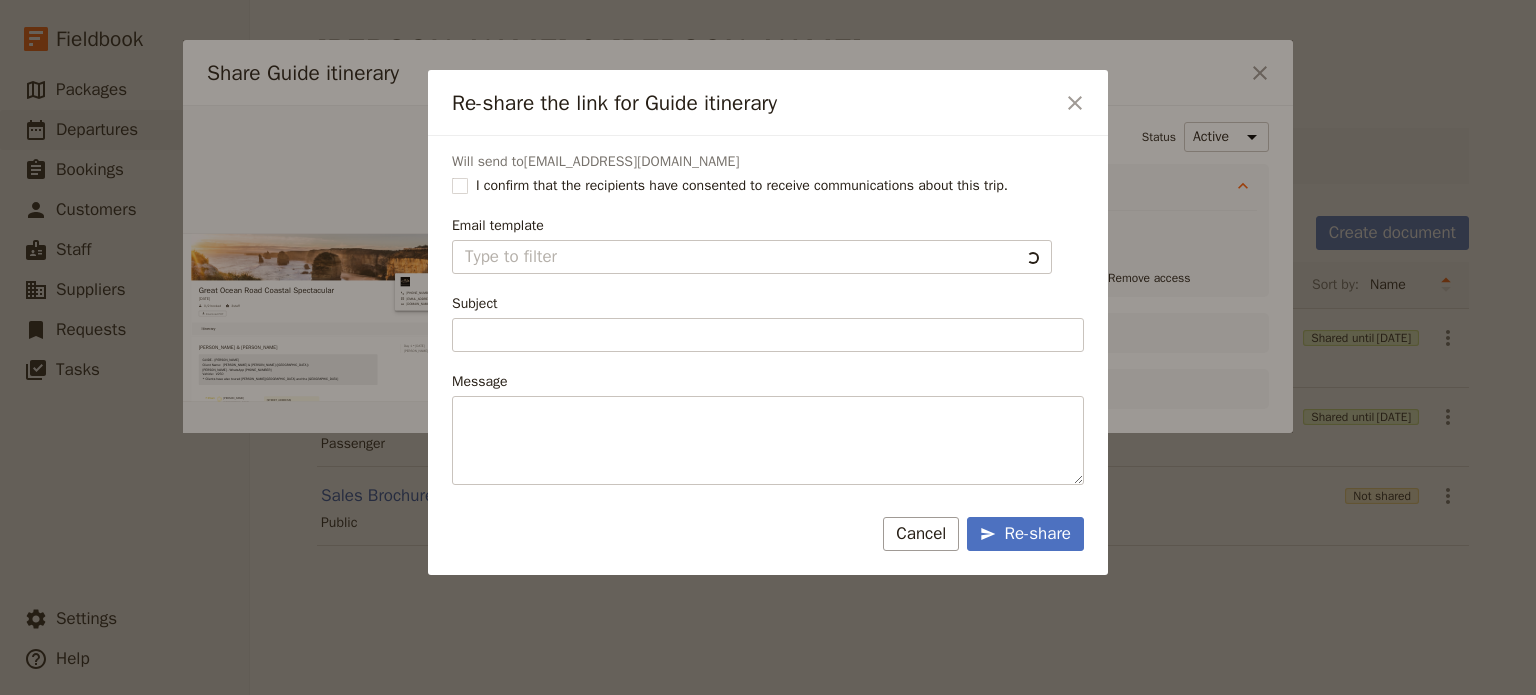 type on "Document shared with you: Guide itinerary - Great Ocean Road Coastal Spectacular" 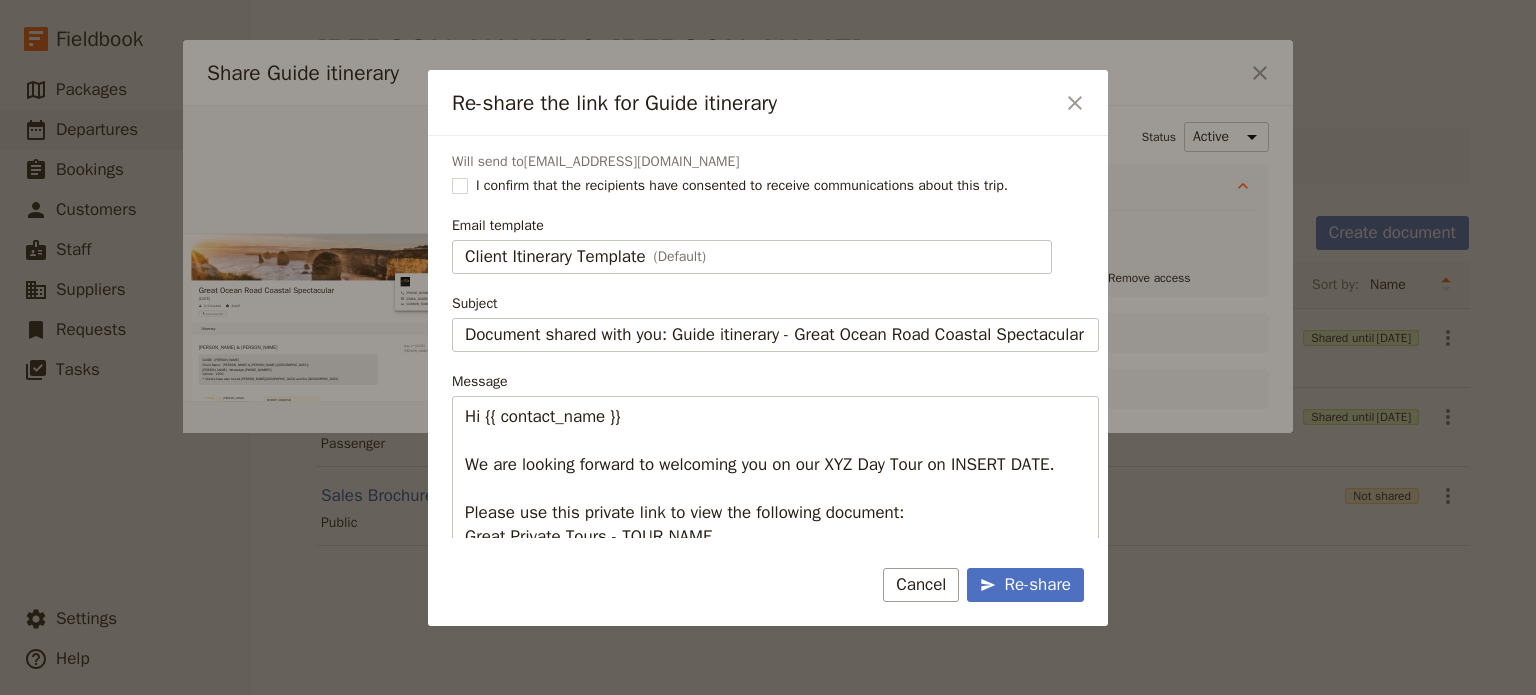 type on "Client Itinerary Template" 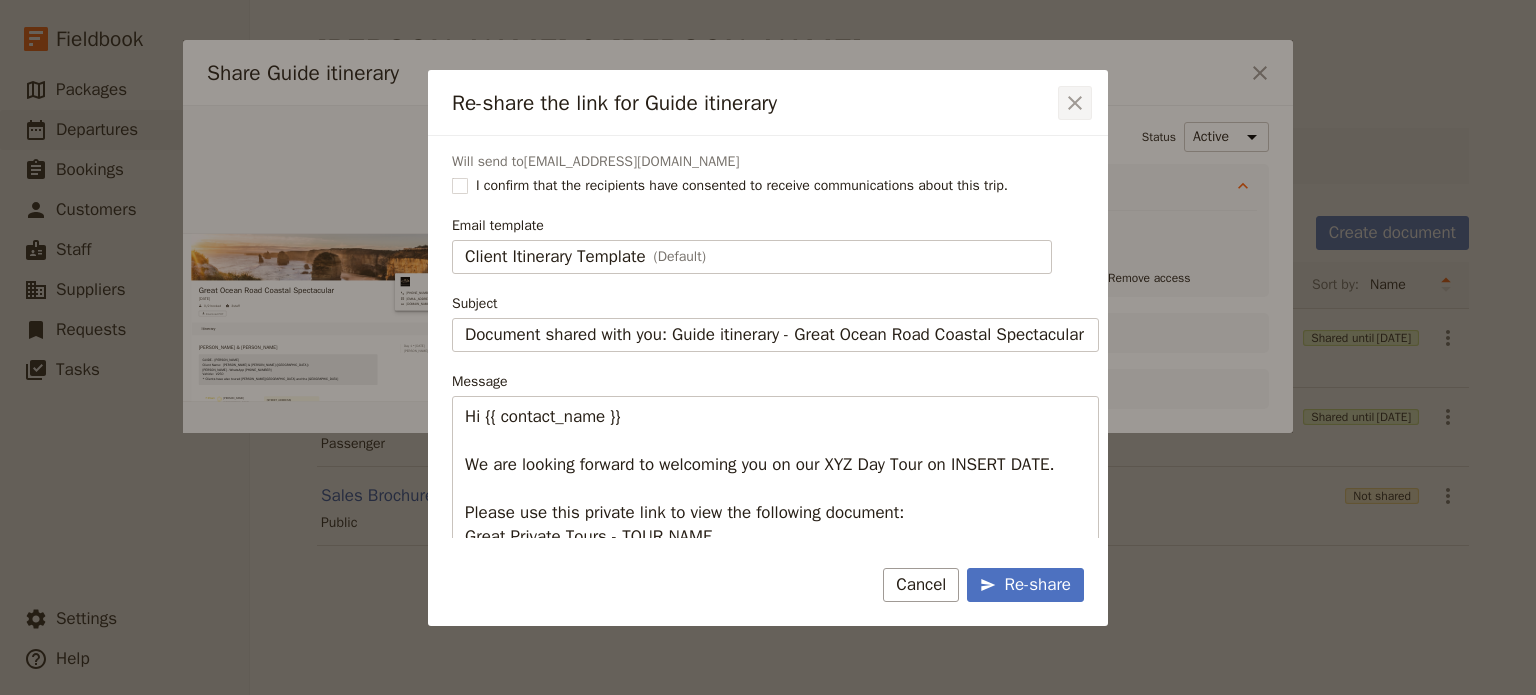 click 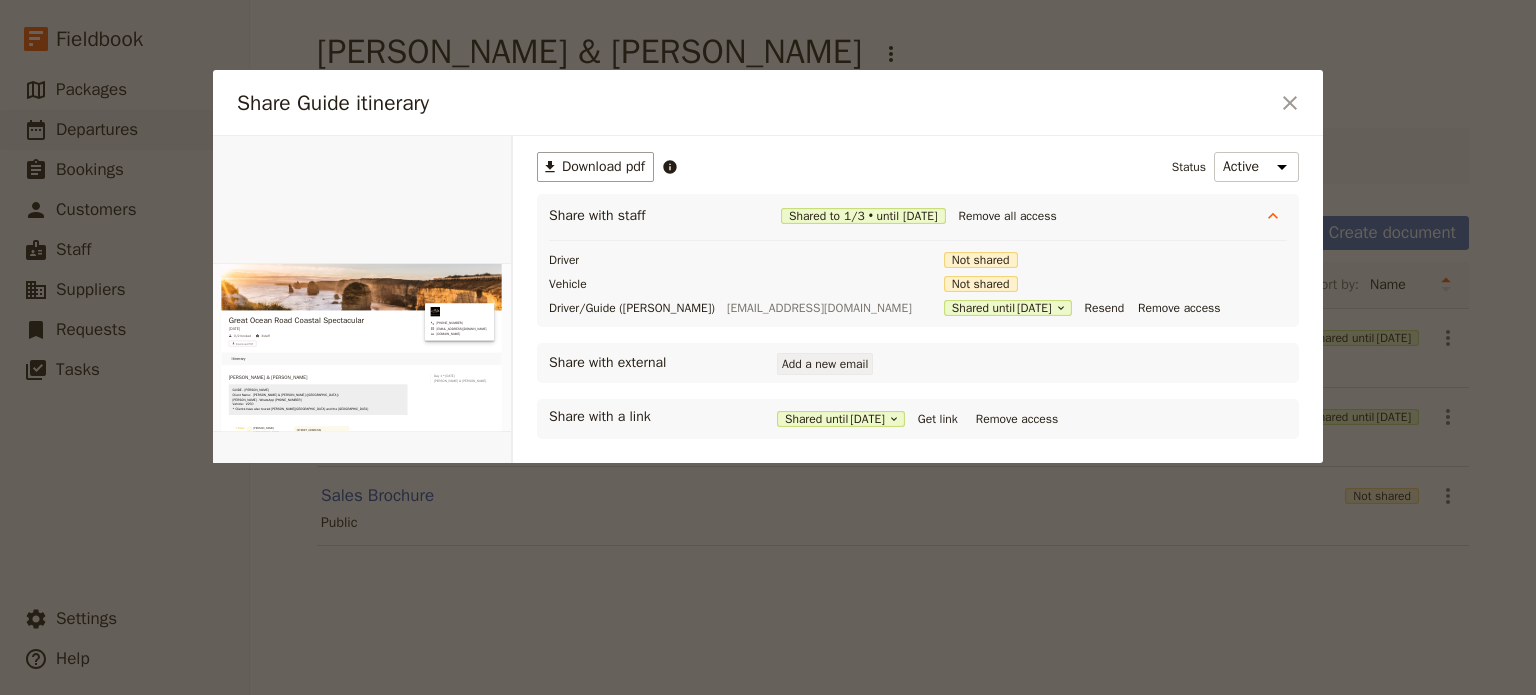 click on "Add a new email" at bounding box center [825, 364] 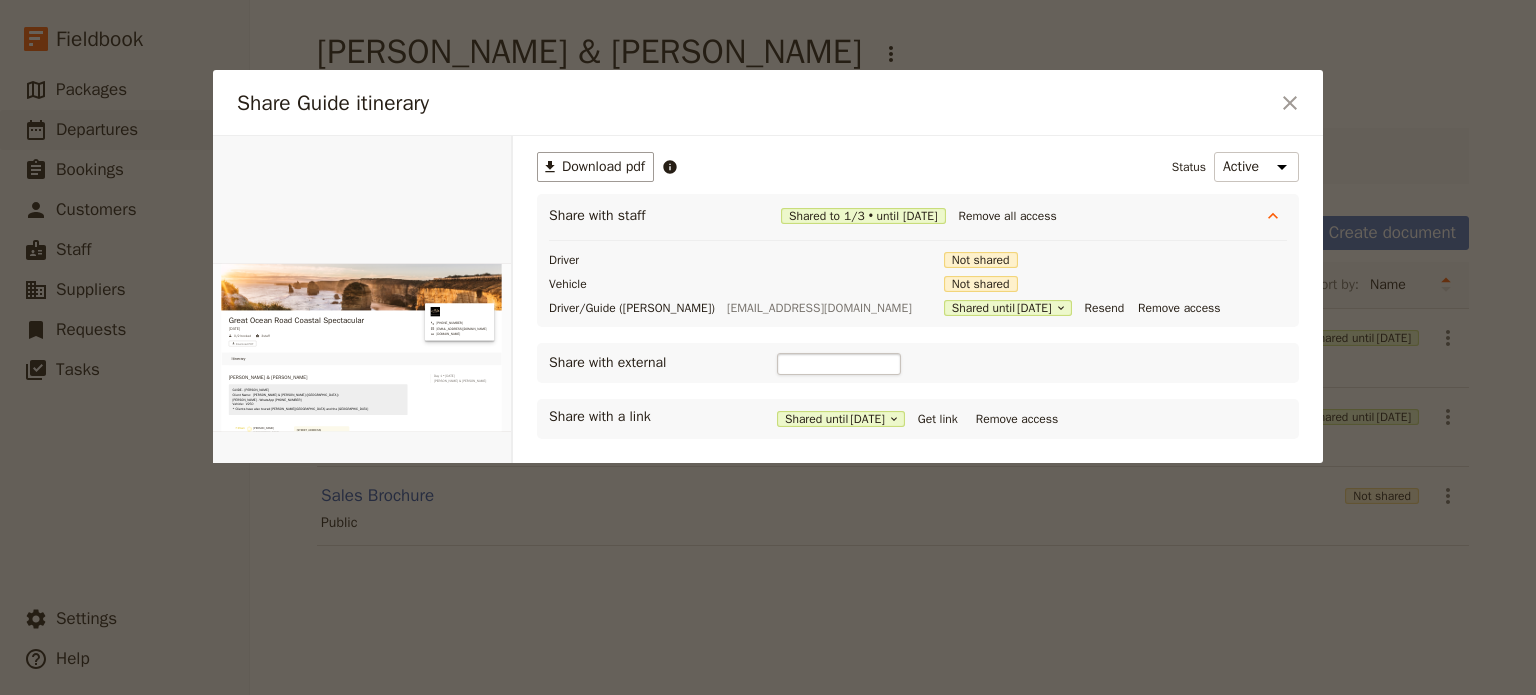 click on "Email" at bounding box center [839, 364] 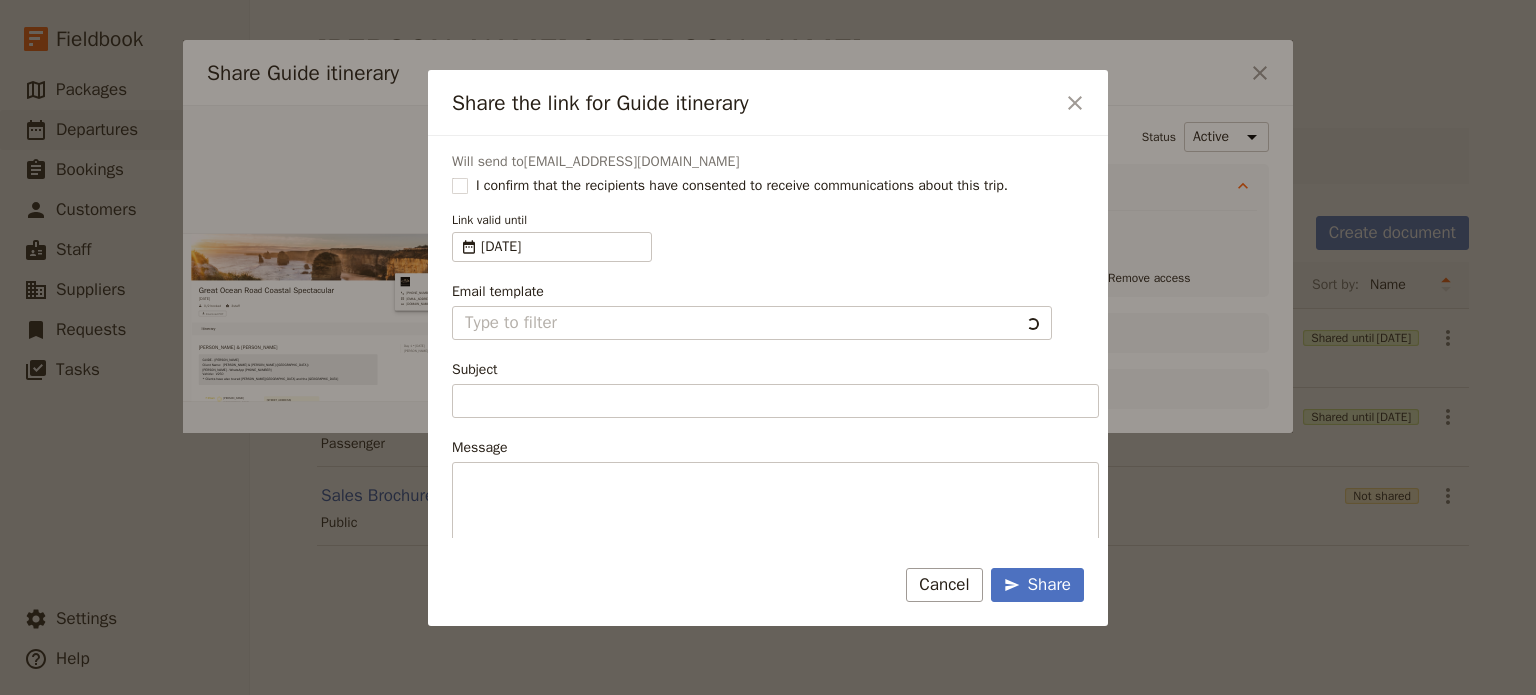 type on "Document shared with you: Guide itinerary - Great Ocean Road Coastal Spectacular" 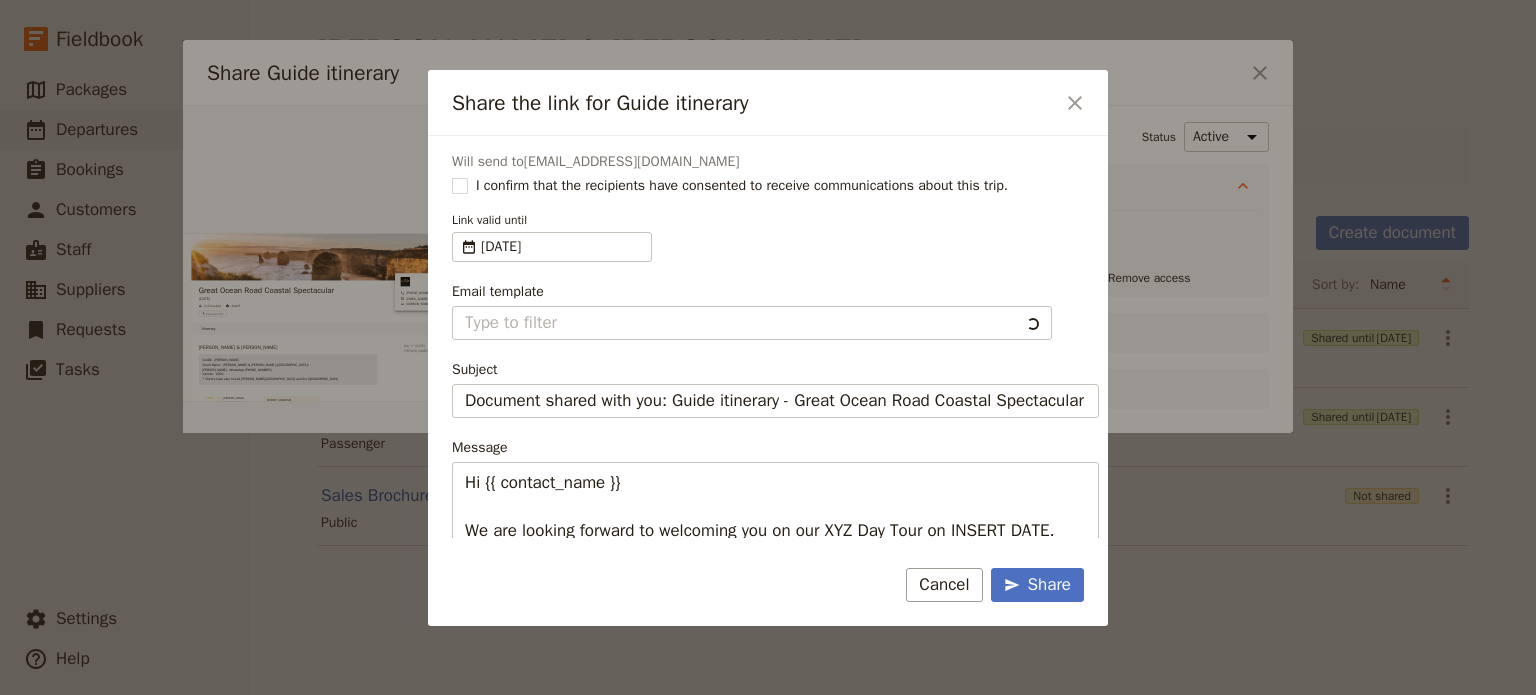 type on "Client Itinerary Template" 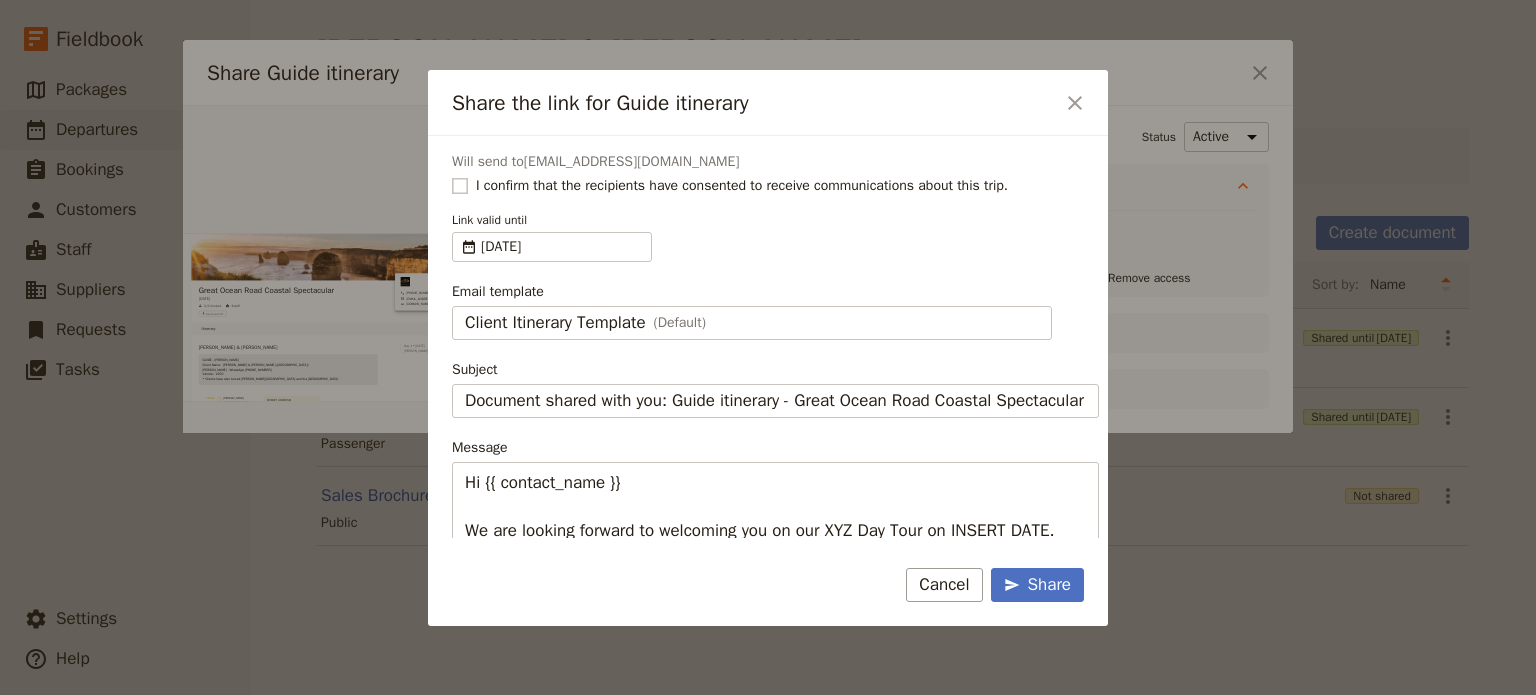 click 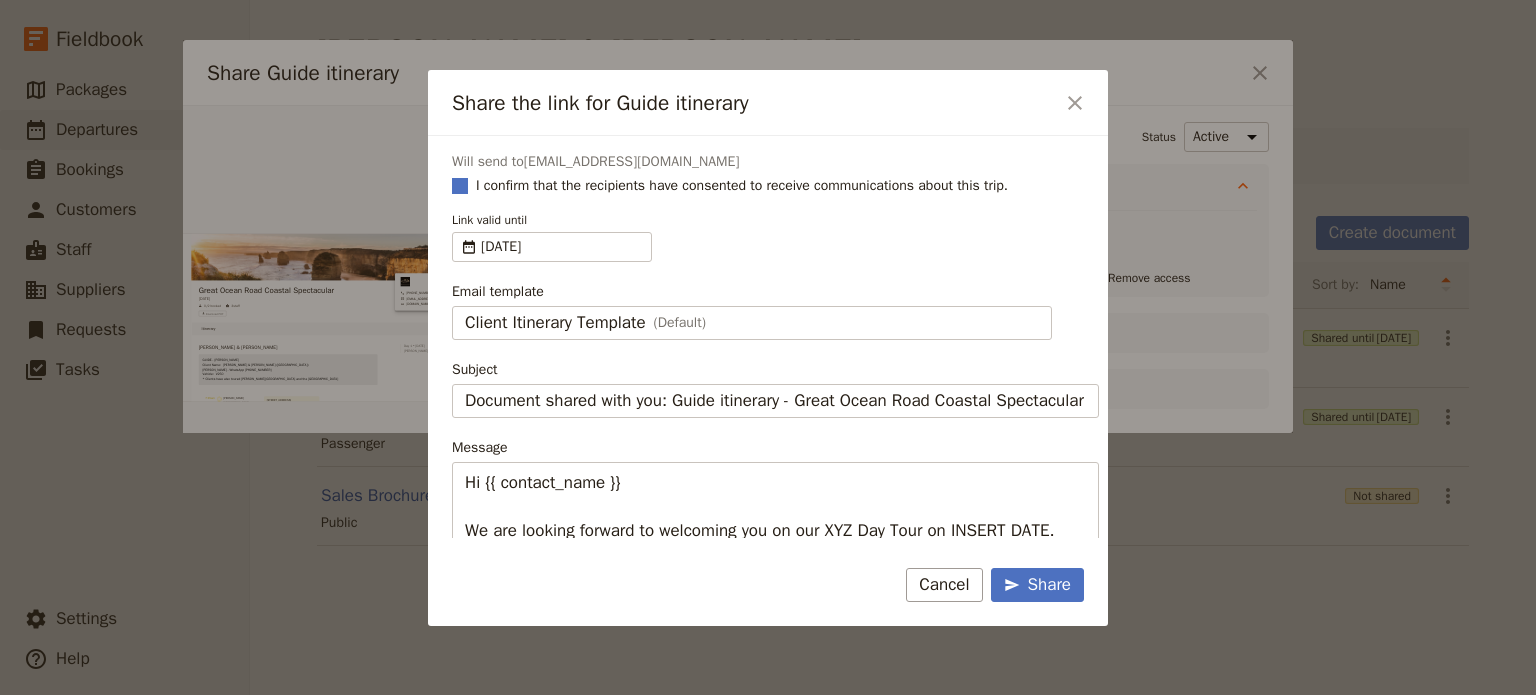 checkbox on "true" 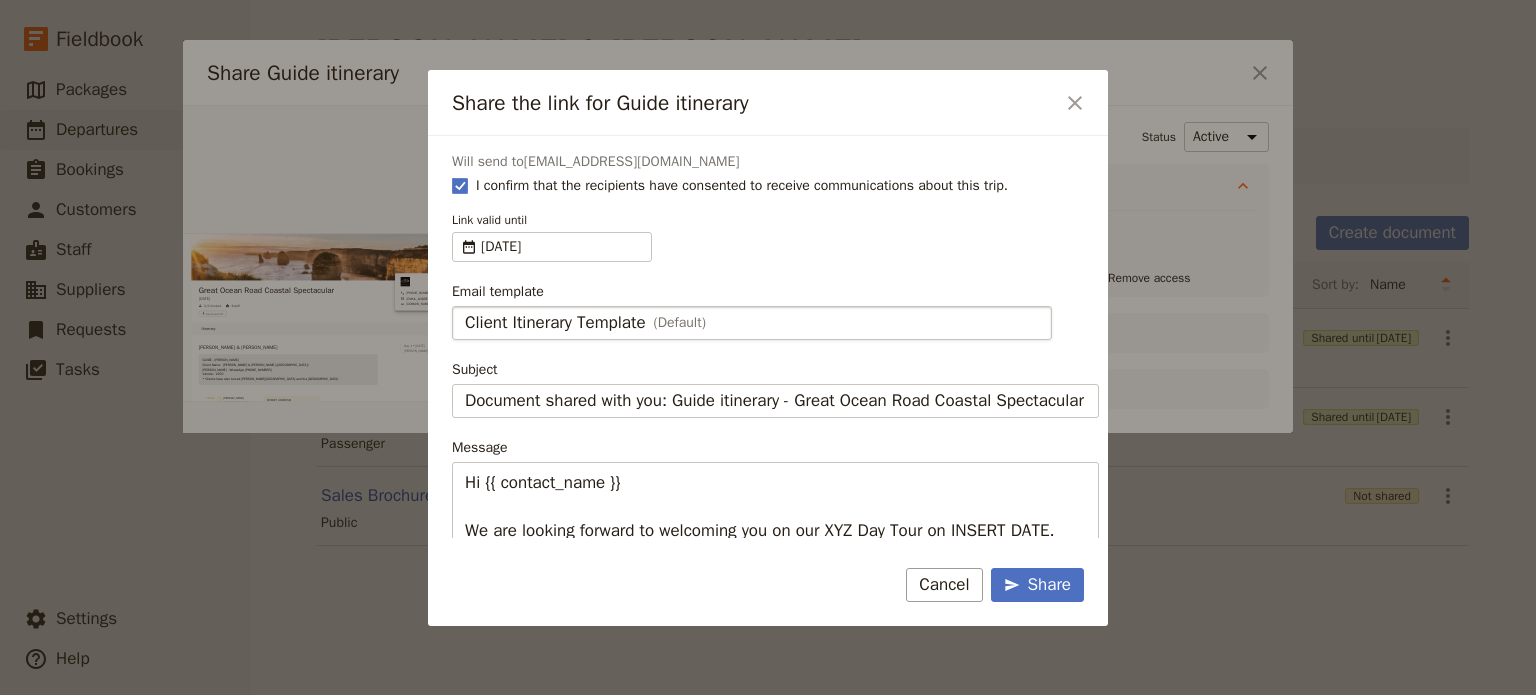 click on "Client Itinerary Template" at bounding box center [555, 323] 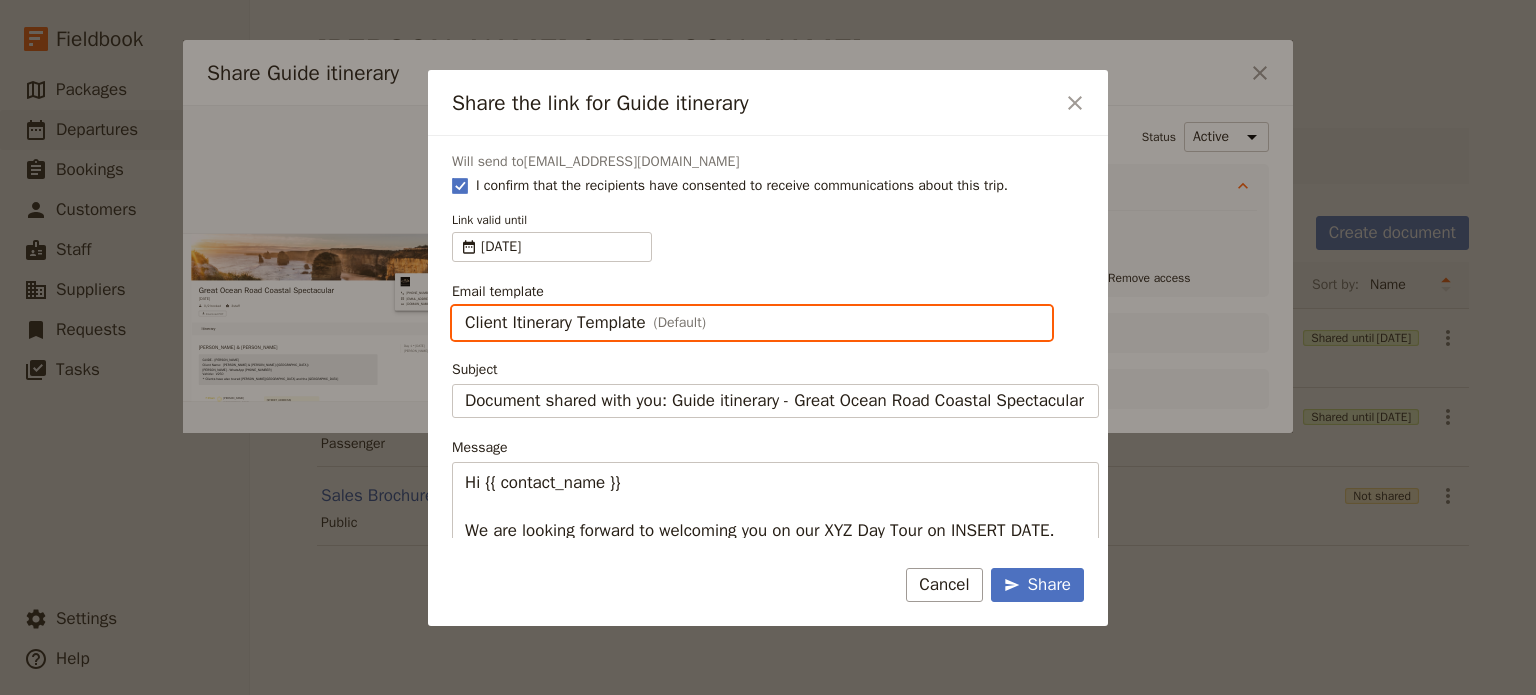 click on "Client Itinerary Template" at bounding box center (464, 306) 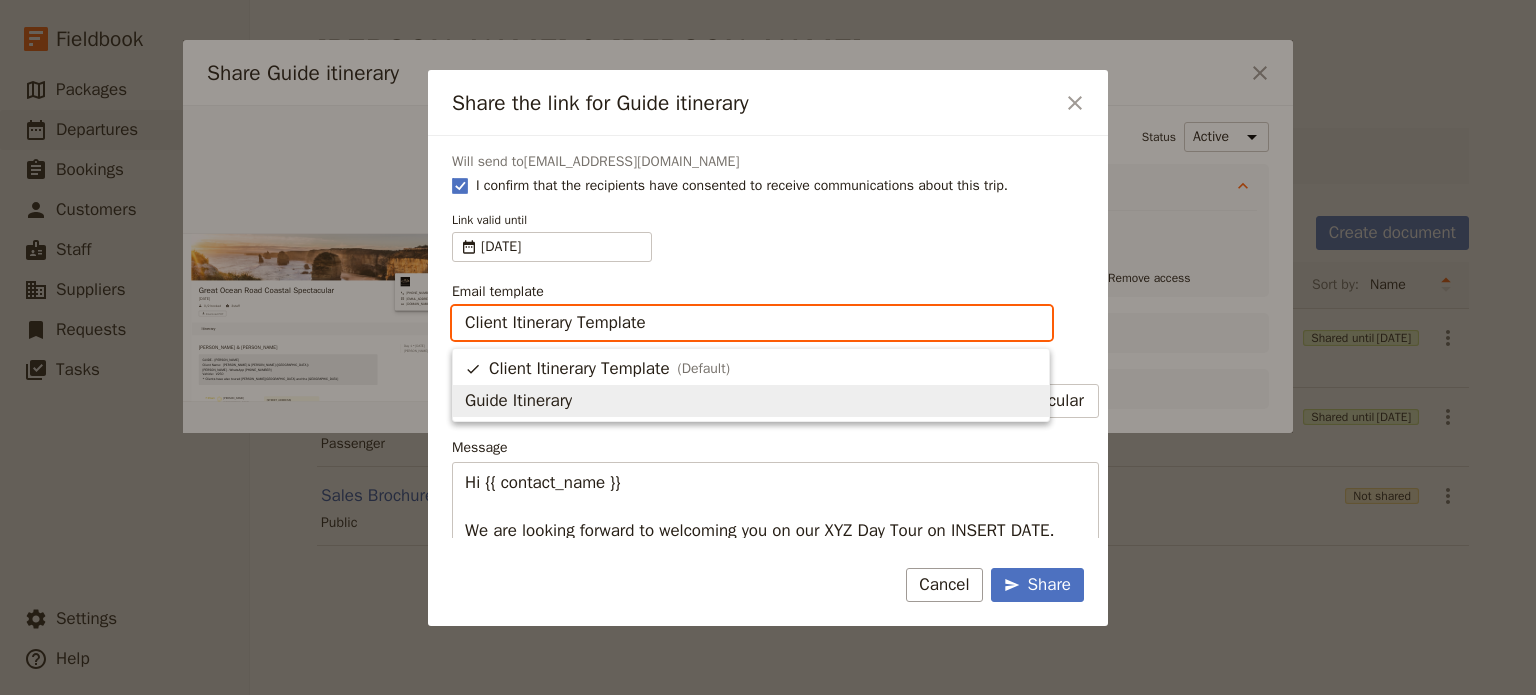 click on "Guide Itinerary" at bounding box center (751, 401) 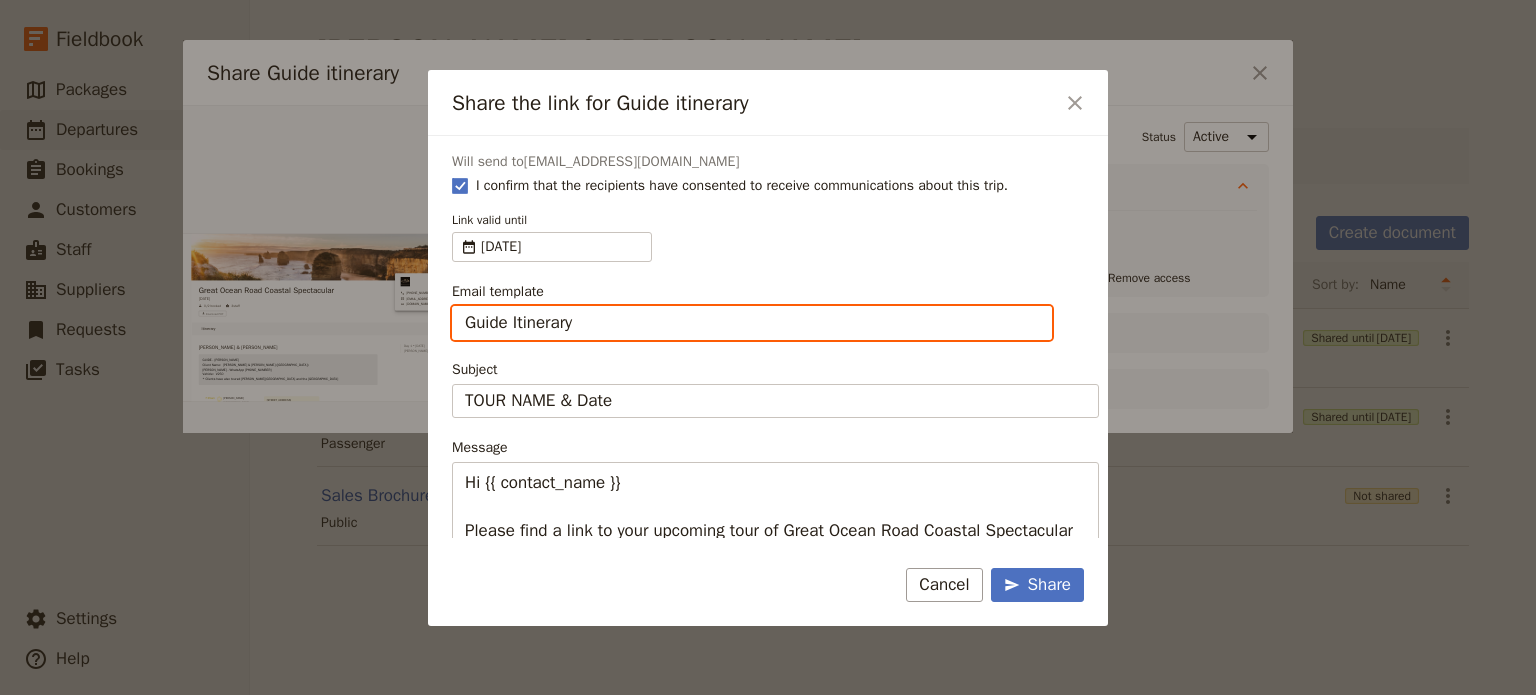 scroll, scrollTop: 100, scrollLeft: 0, axis: vertical 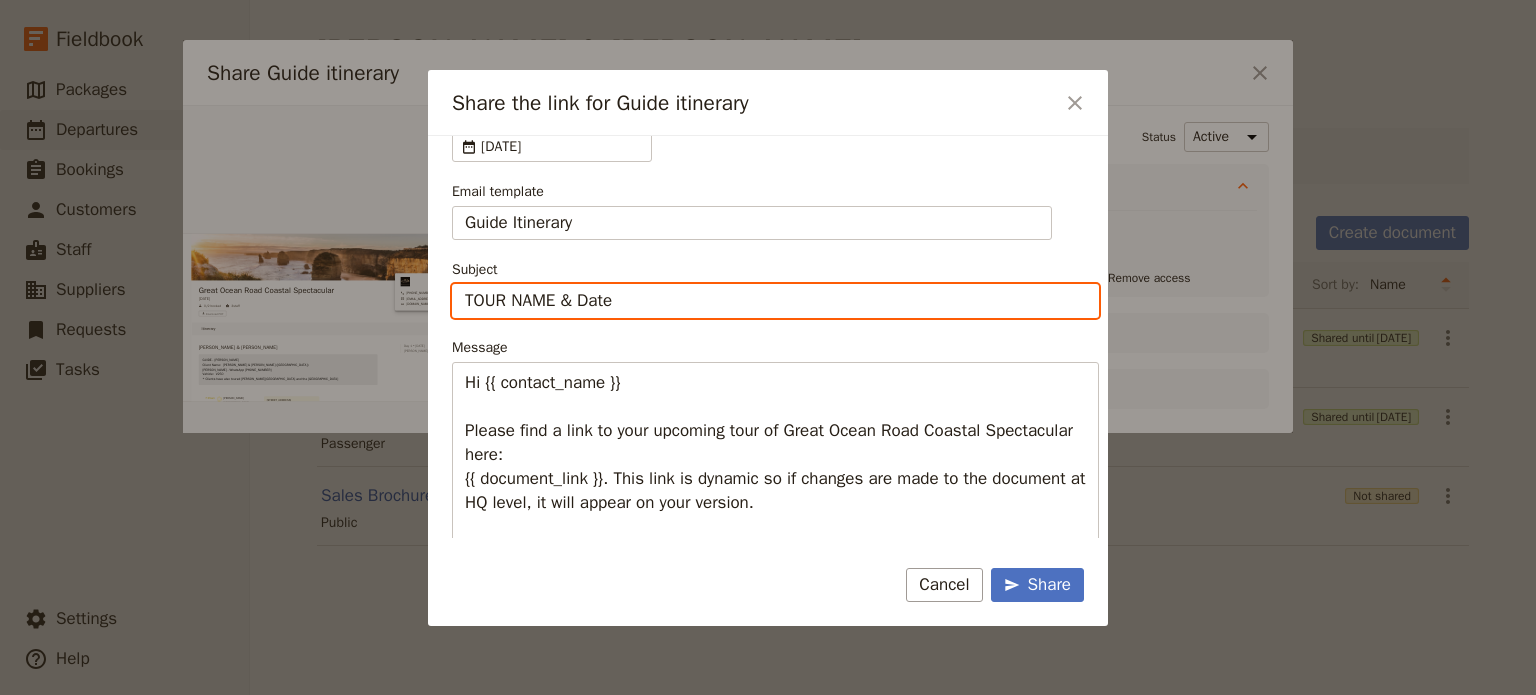 drag, startPoint x: 648, startPoint y: 302, endPoint x: 402, endPoint y: 302, distance: 246 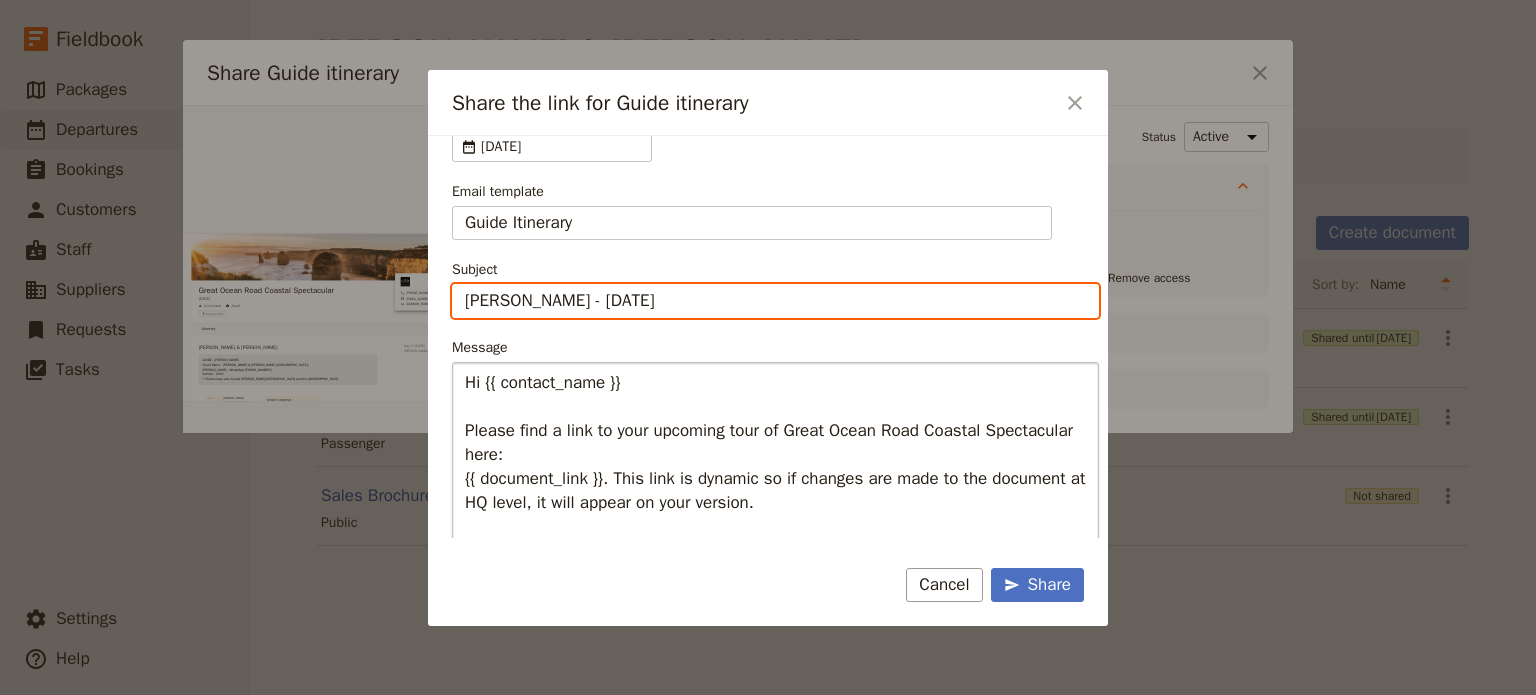 scroll, scrollTop: 252, scrollLeft: 0, axis: vertical 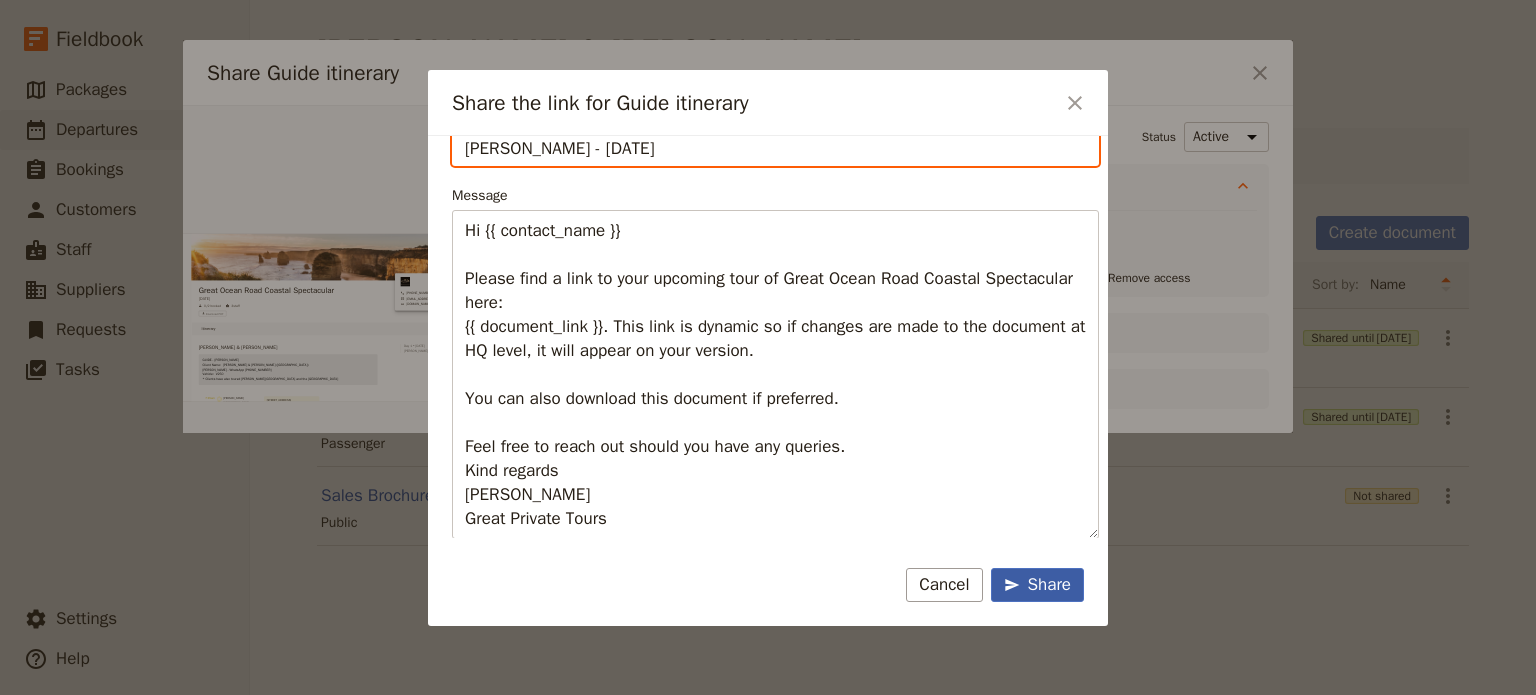 type on "[PERSON_NAME] - [DATE]" 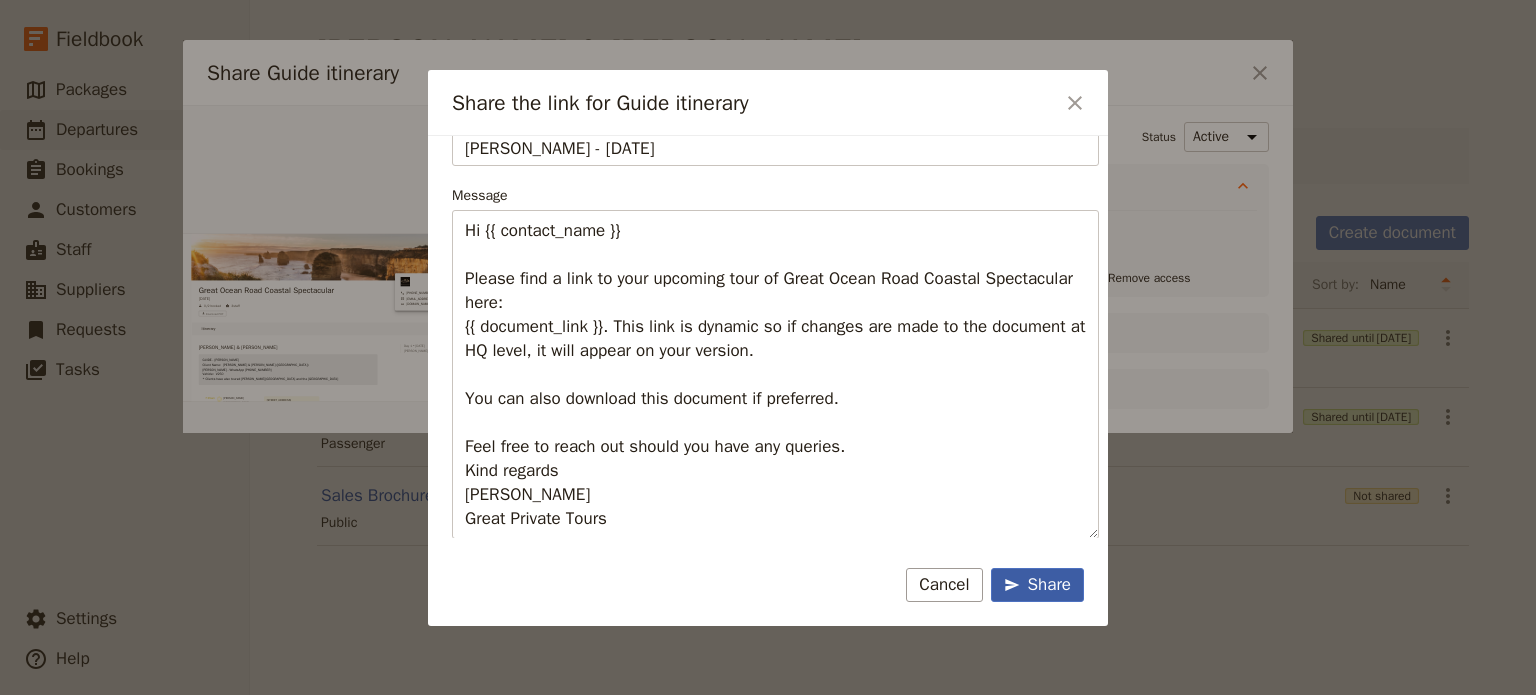 click on "Share" at bounding box center [1037, 585] 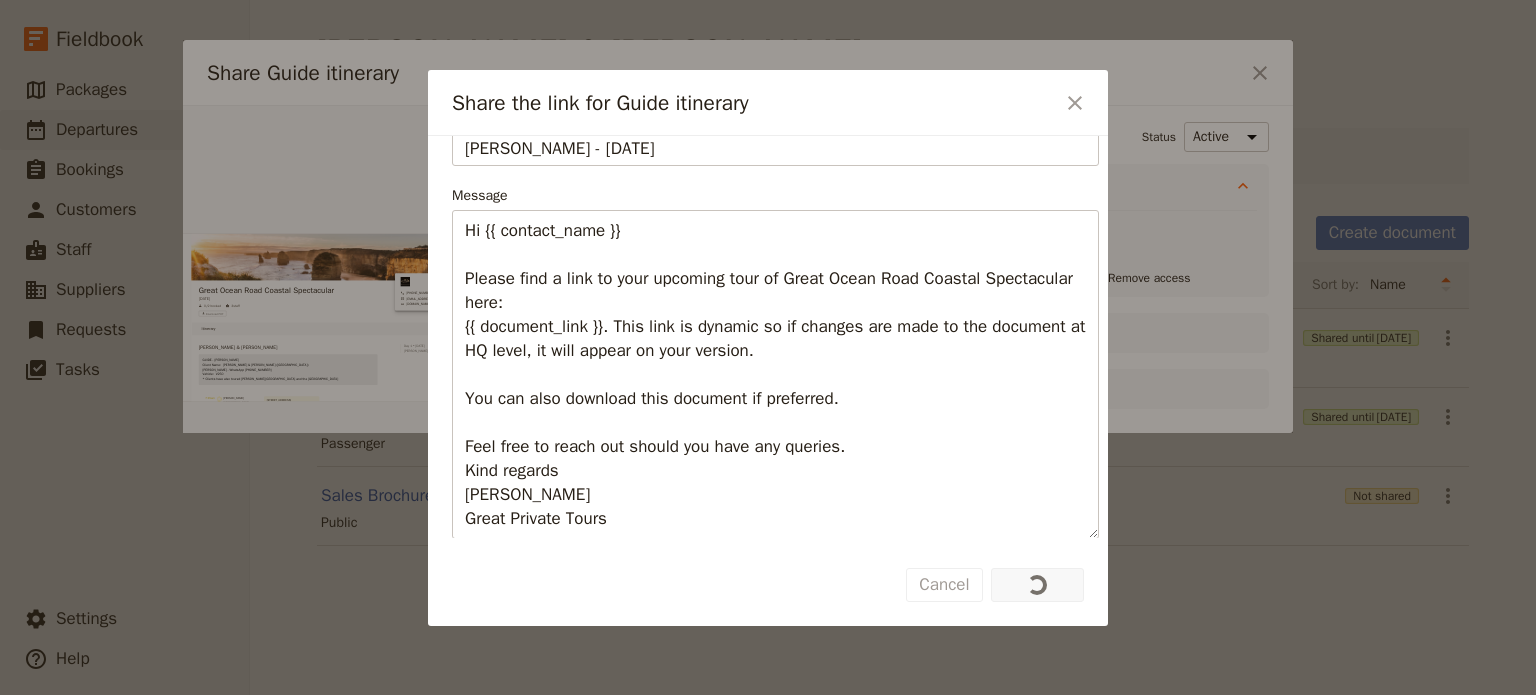 scroll, scrollTop: 0, scrollLeft: 0, axis: both 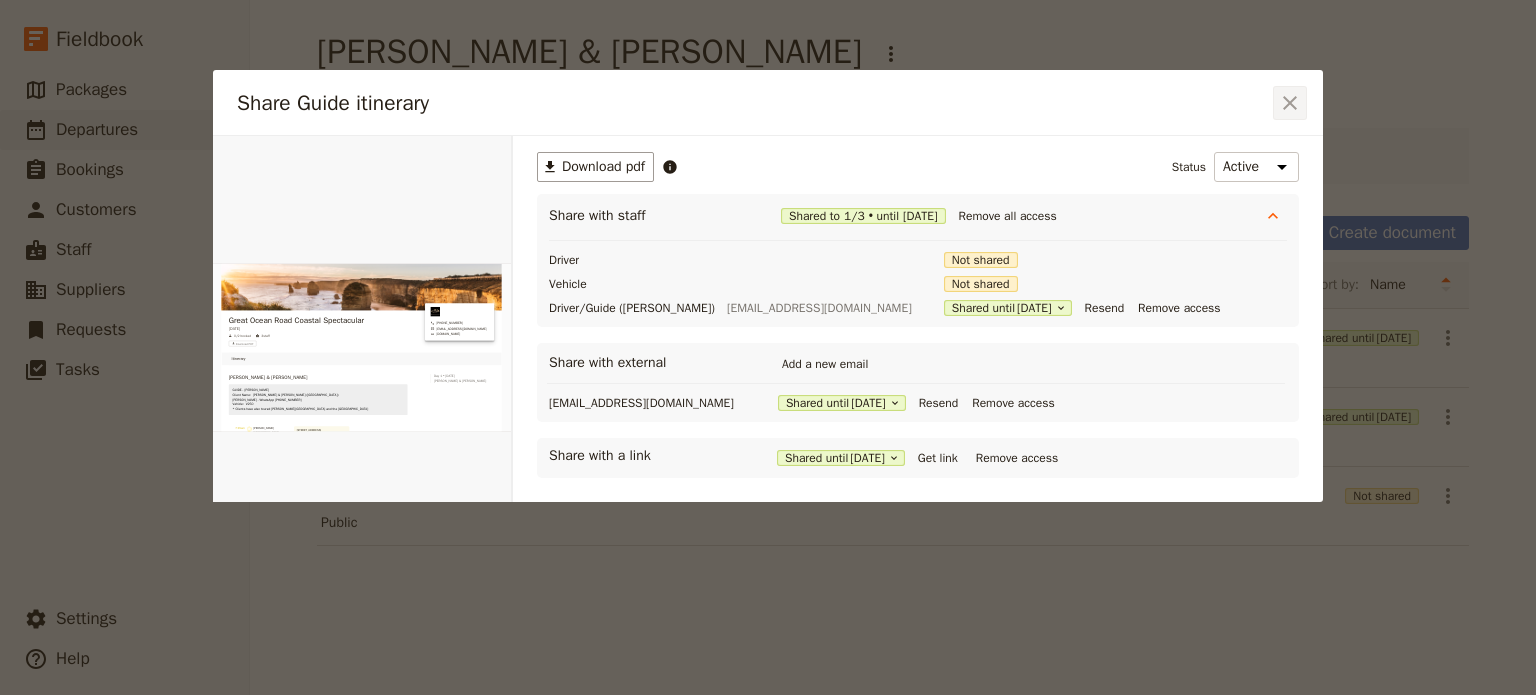 click 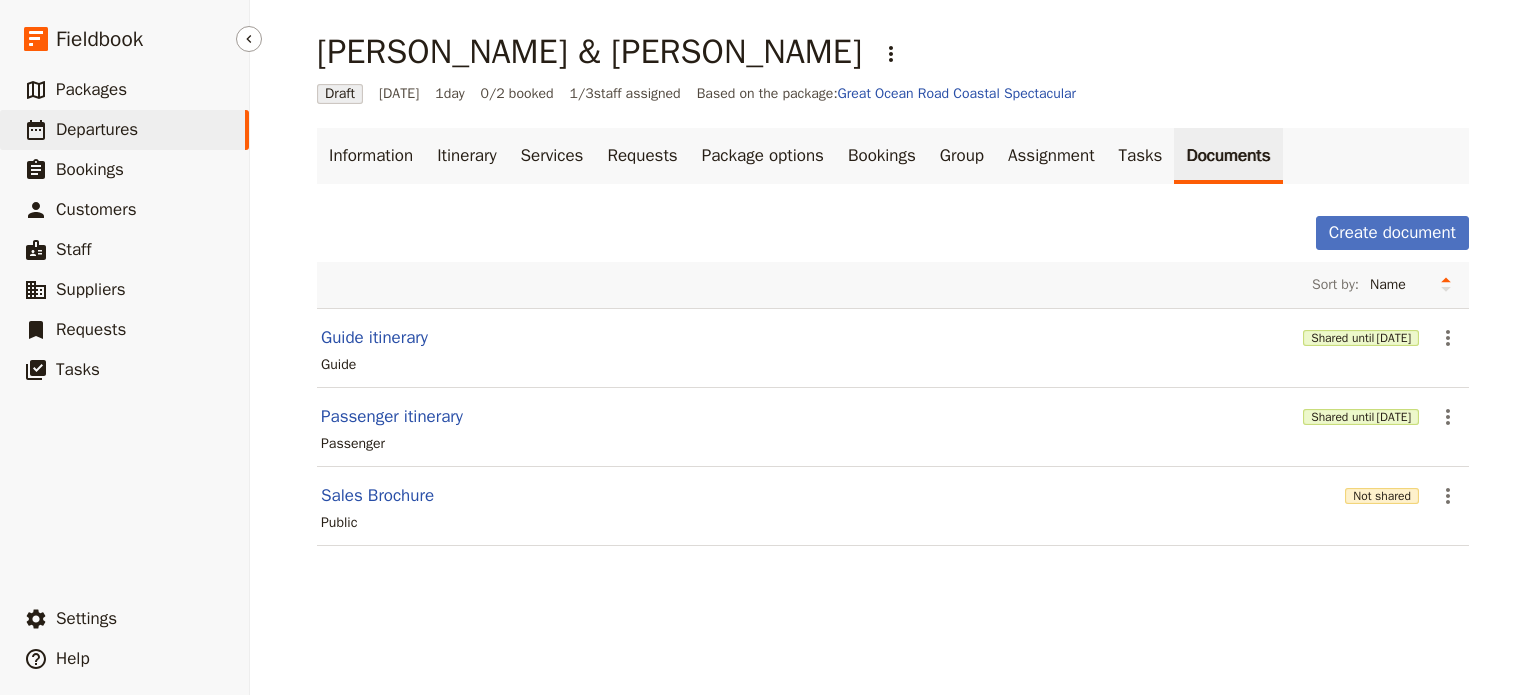 click on "Departures" at bounding box center (97, 129) 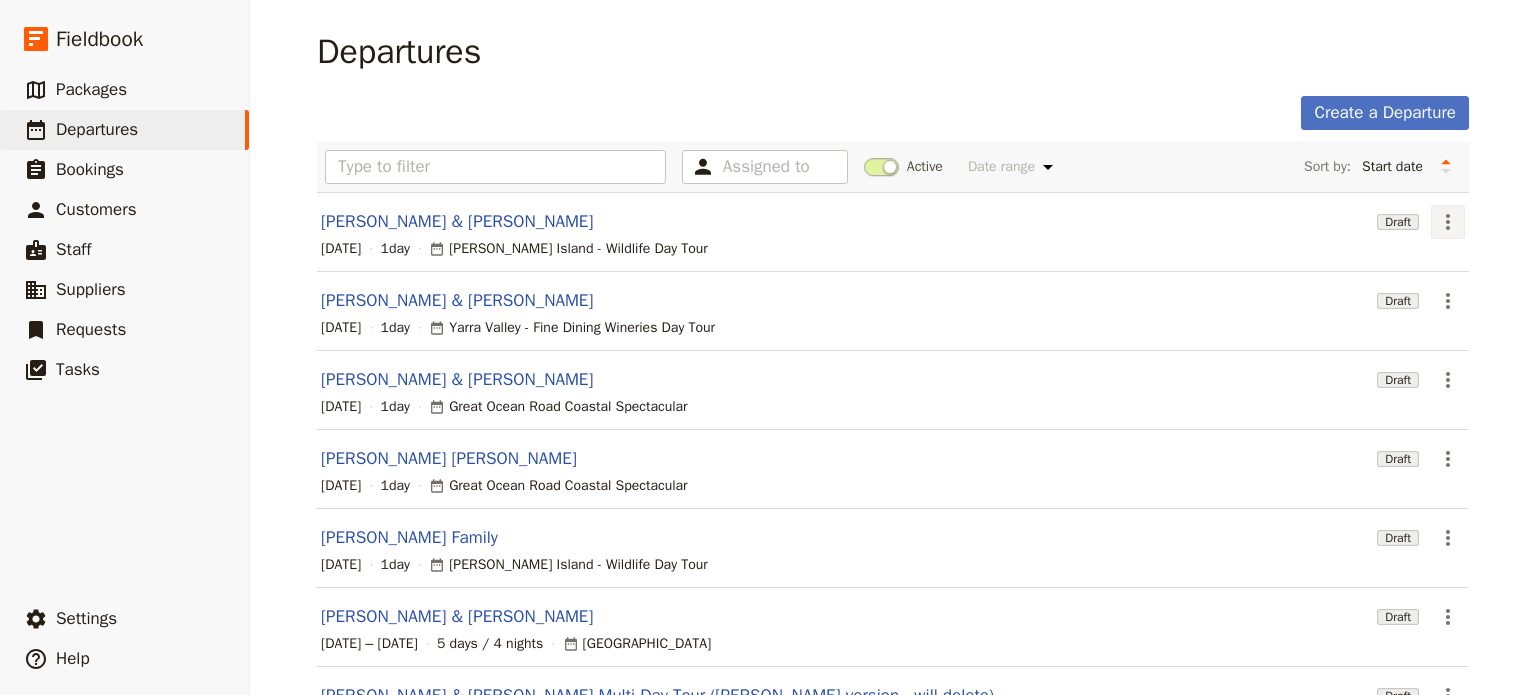 click 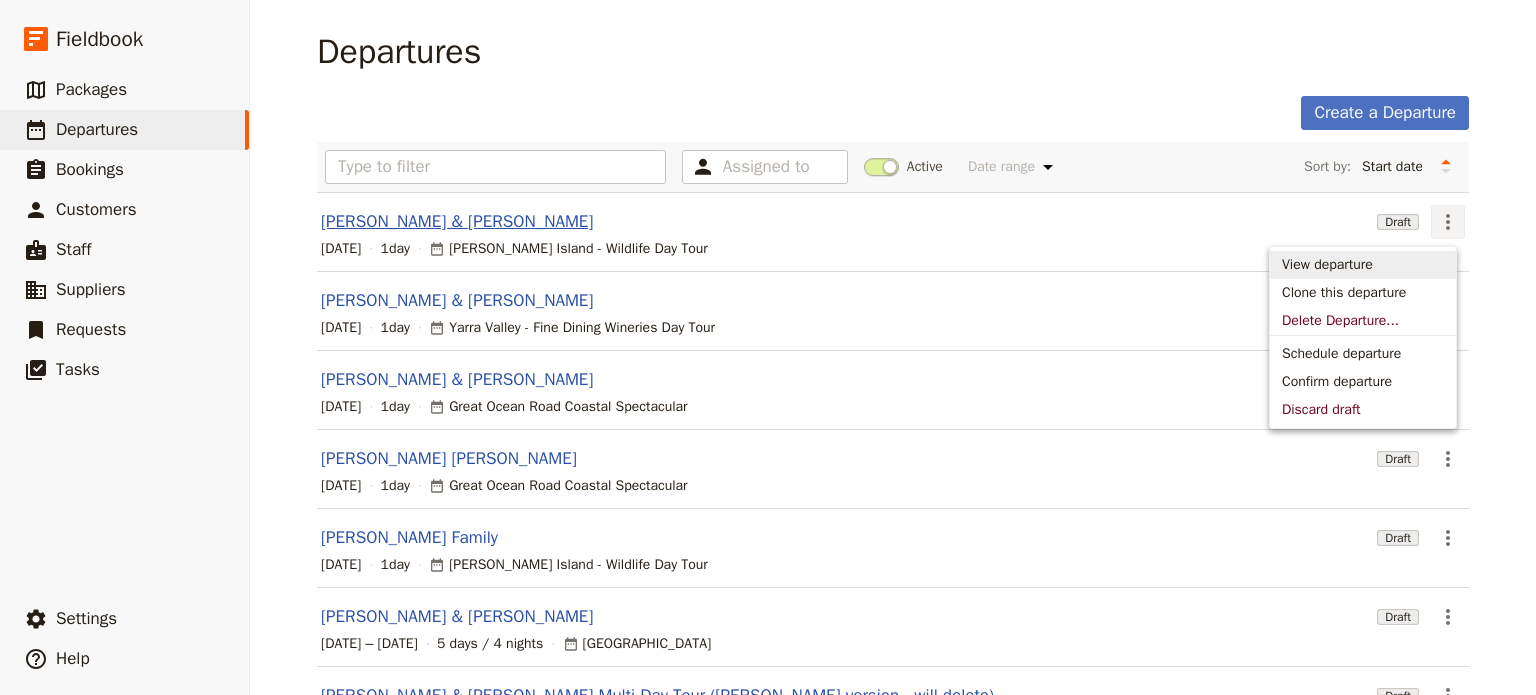 click on "[PERSON_NAME] & [PERSON_NAME]" at bounding box center (457, 222) 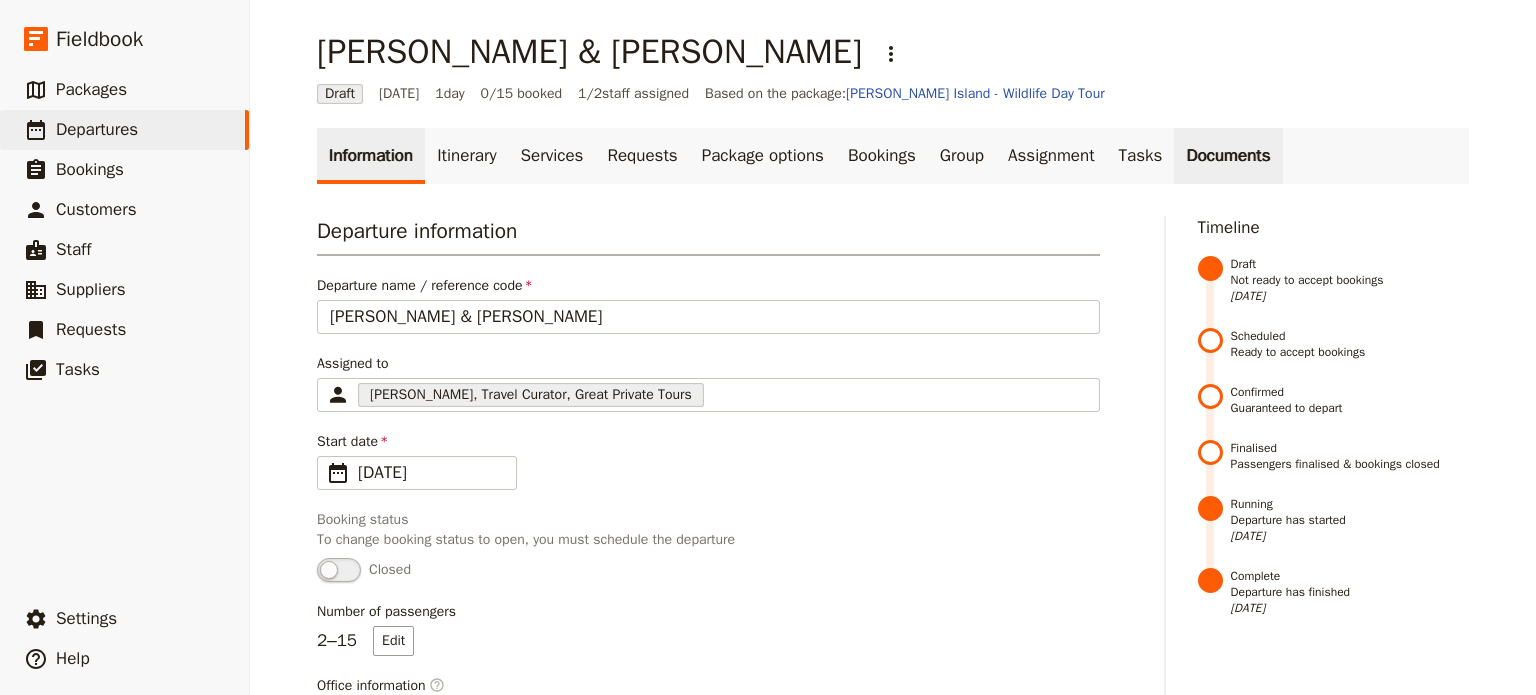 click on "Documents" at bounding box center (1228, 156) 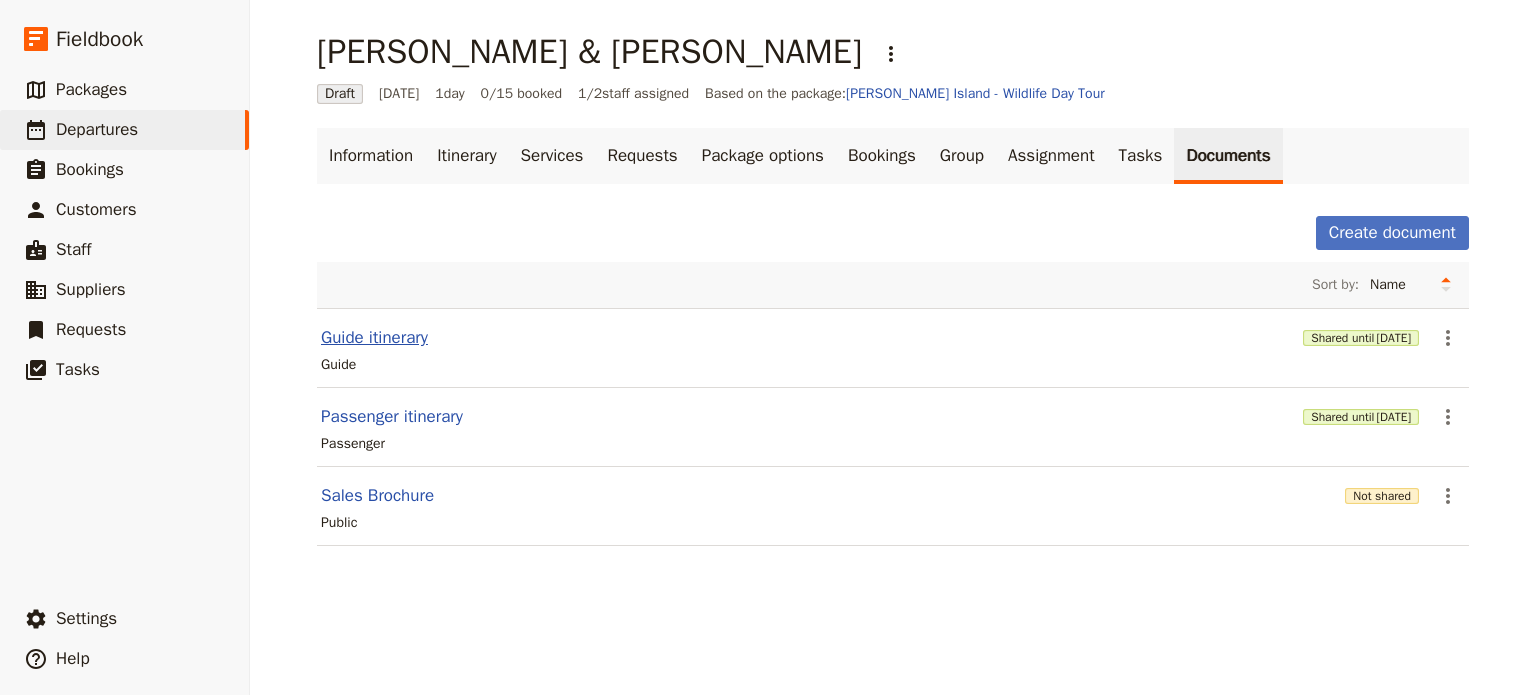 click on "Guide itinerary" at bounding box center [374, 338] 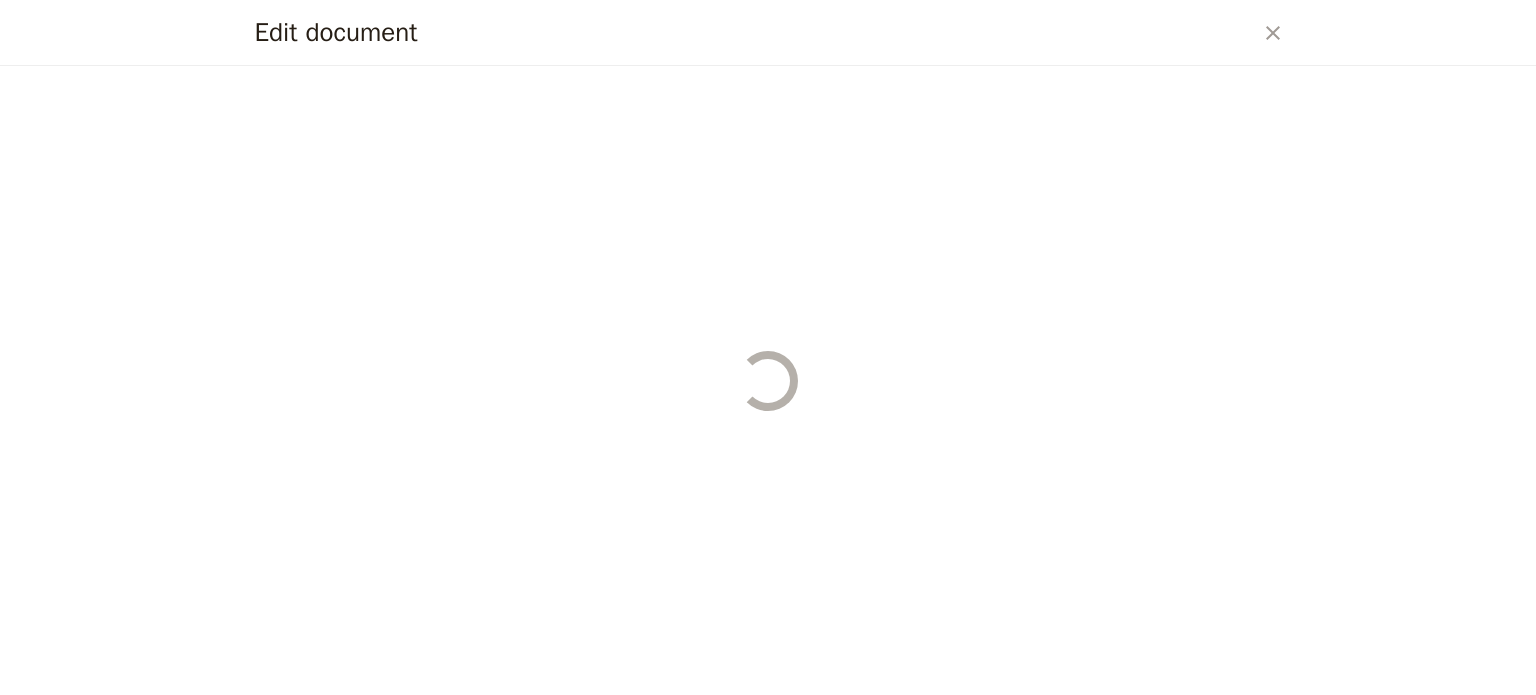 select on "STAFF" 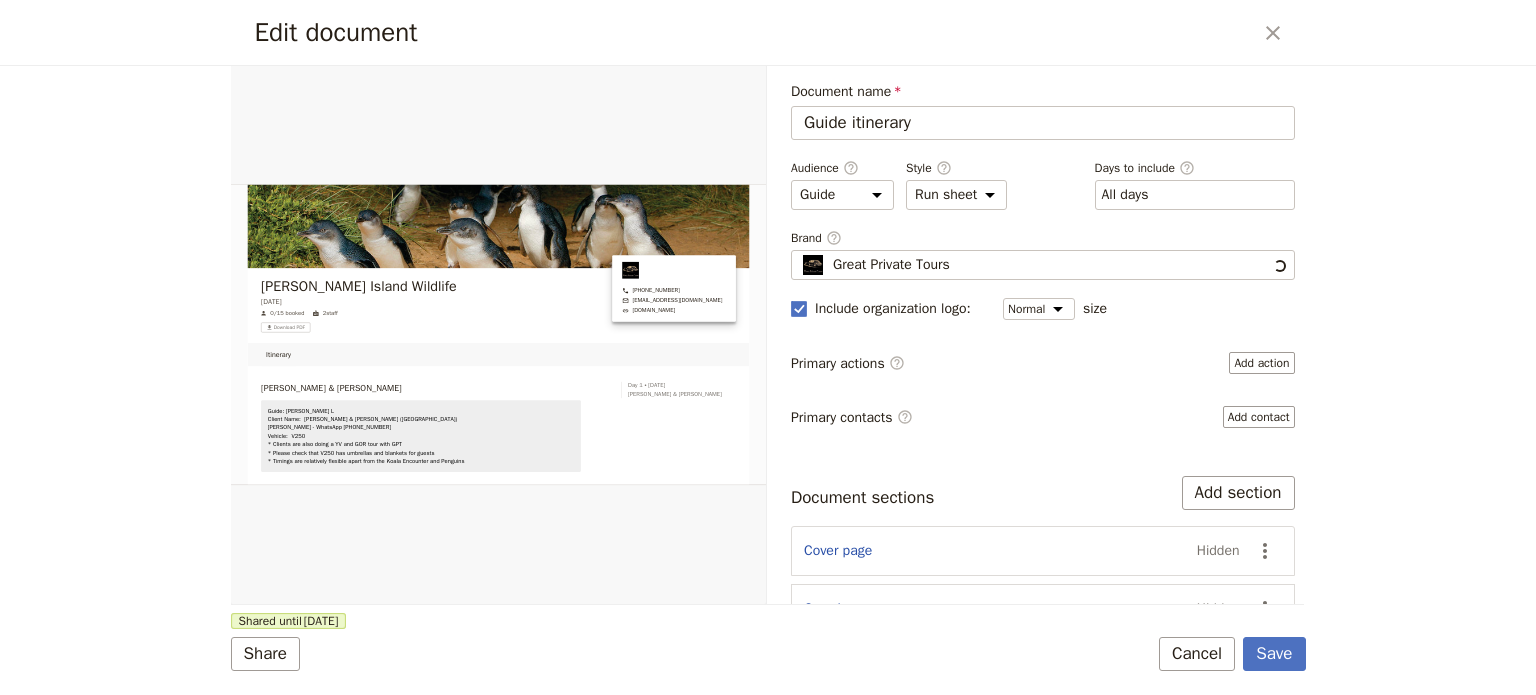 scroll, scrollTop: 0, scrollLeft: 0, axis: both 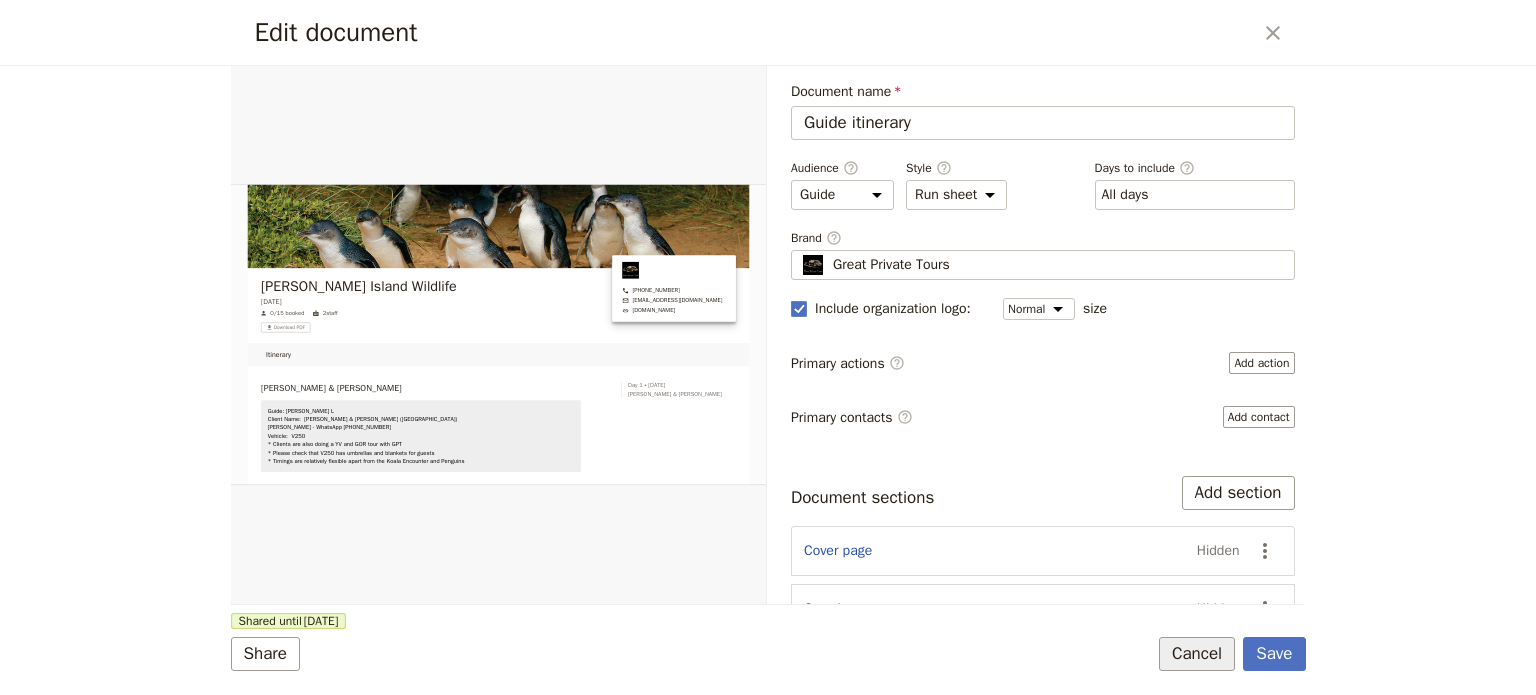 click on "Cancel" at bounding box center [1197, 654] 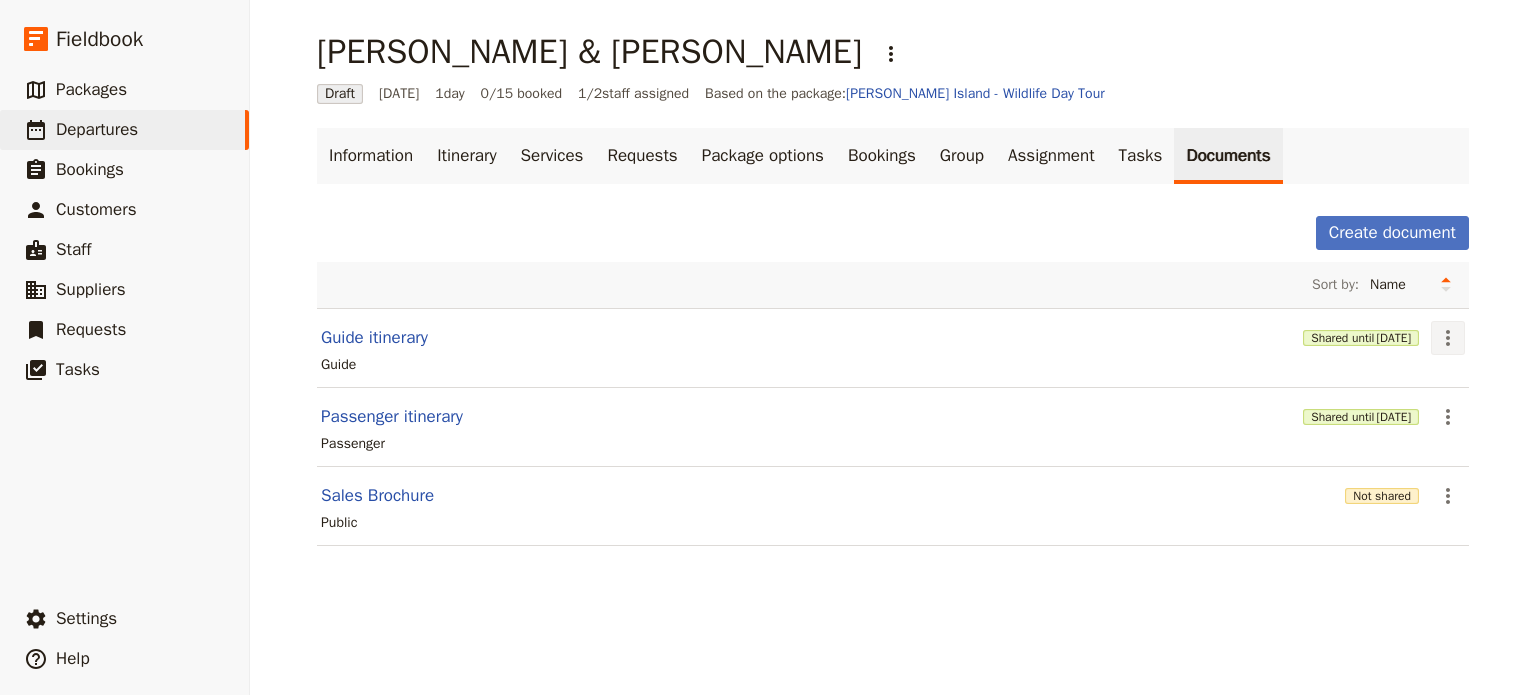 click 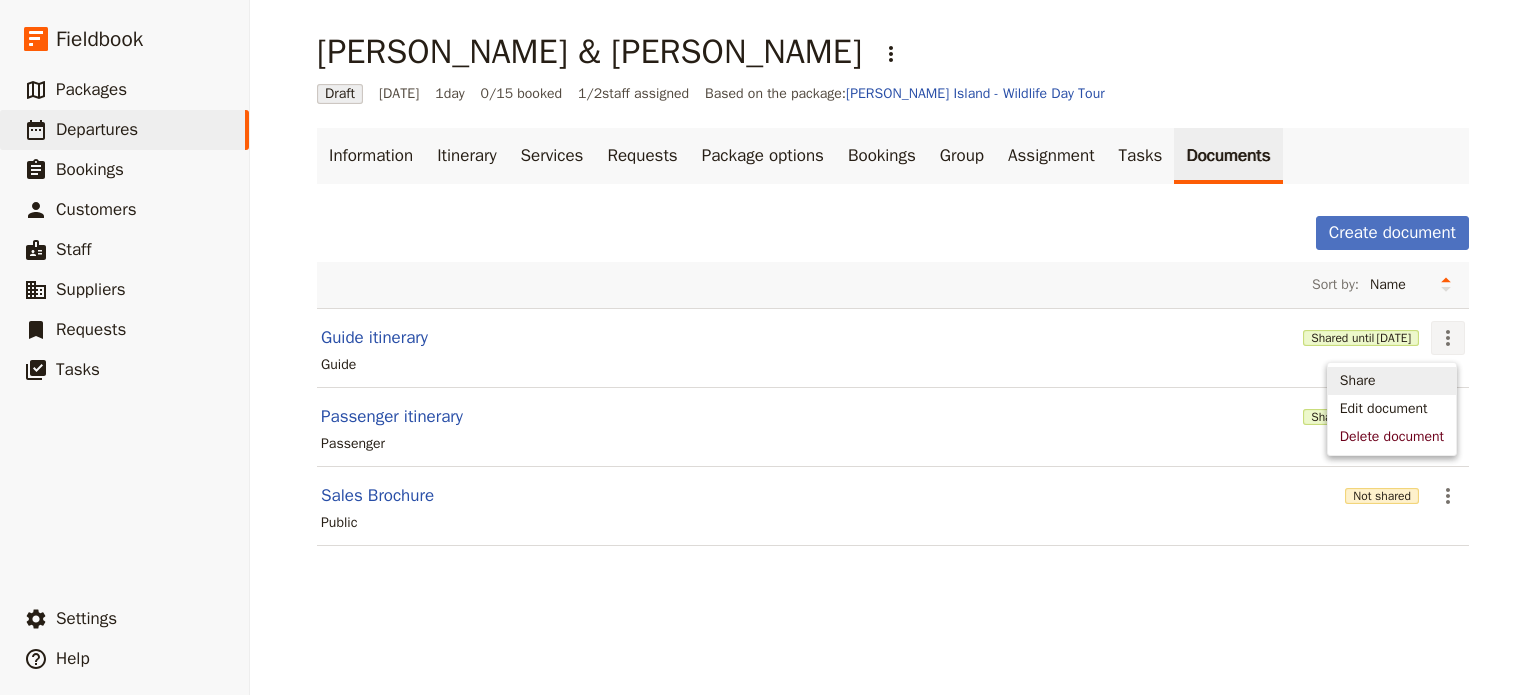 click on "Share" at bounding box center [1392, 381] 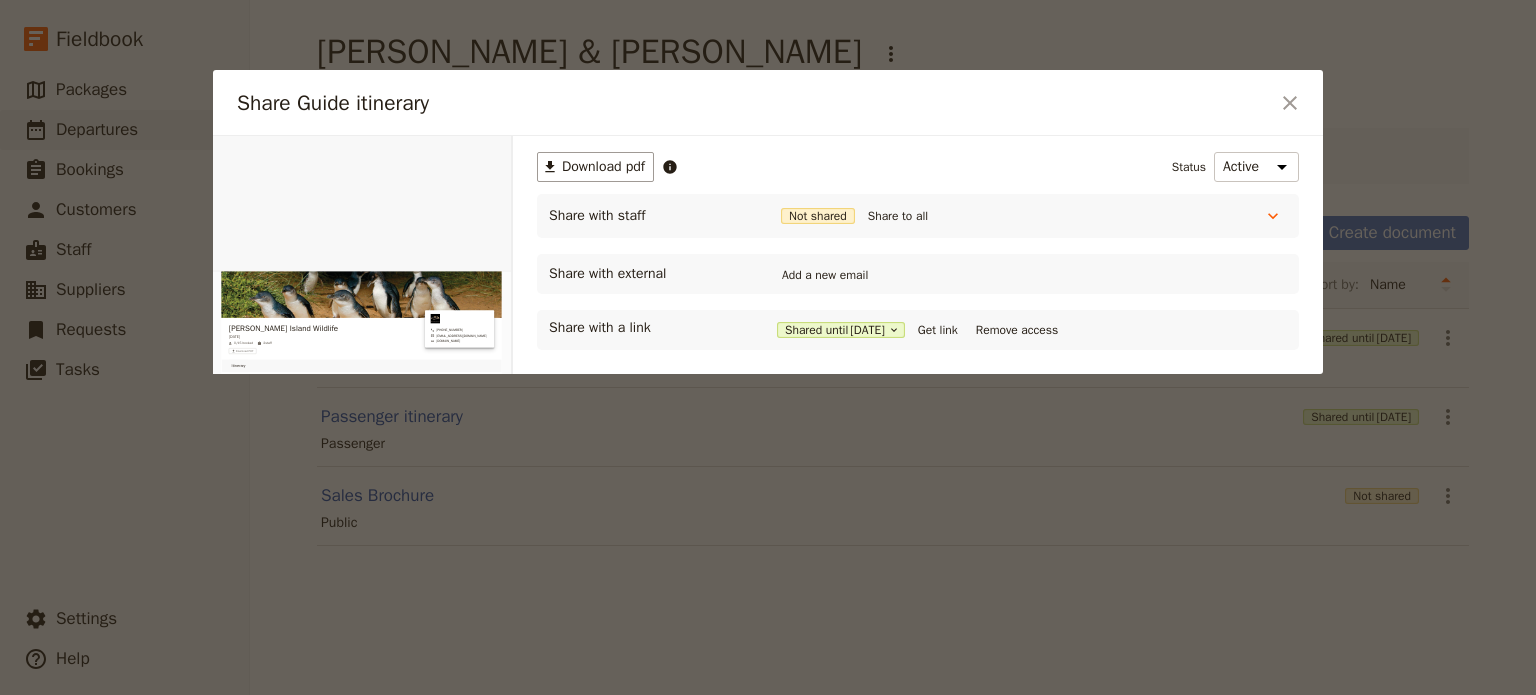 scroll, scrollTop: 0, scrollLeft: 0, axis: both 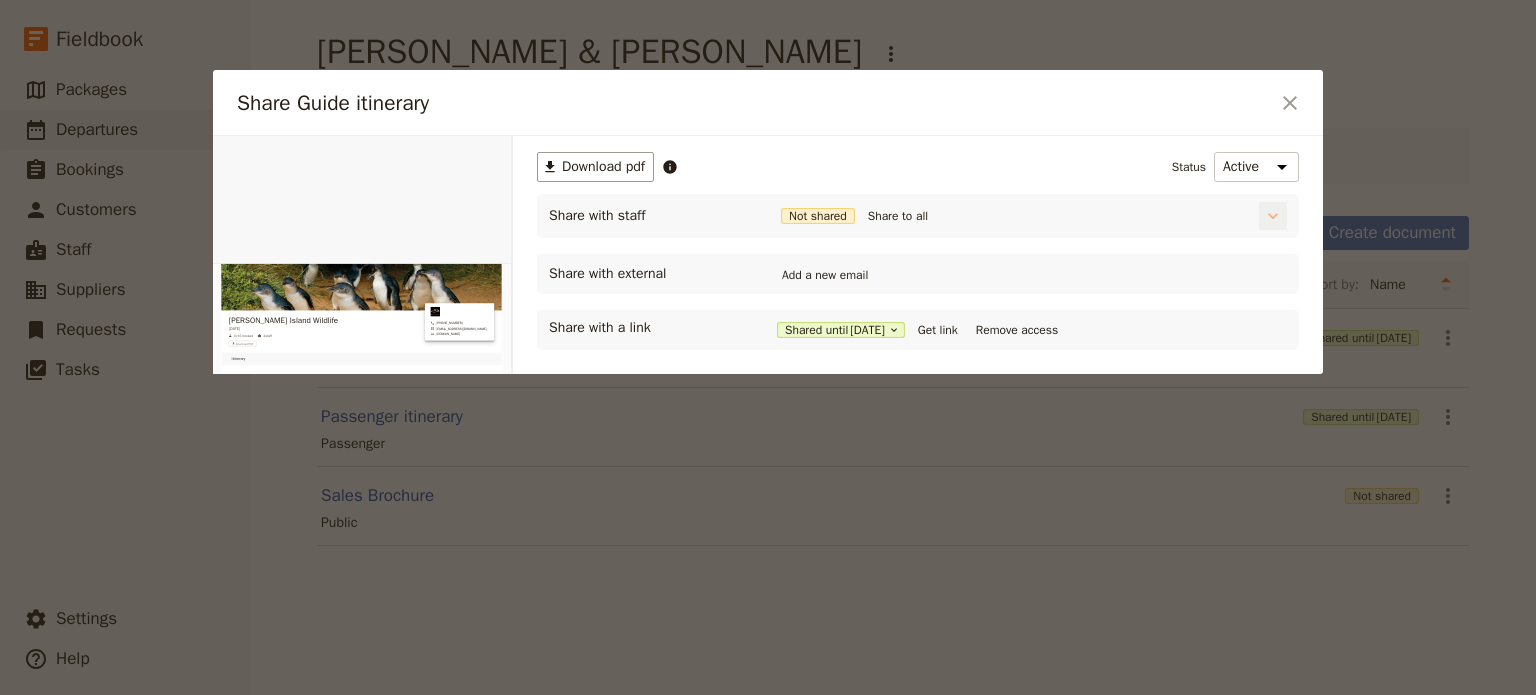 click at bounding box center [1273, 216] 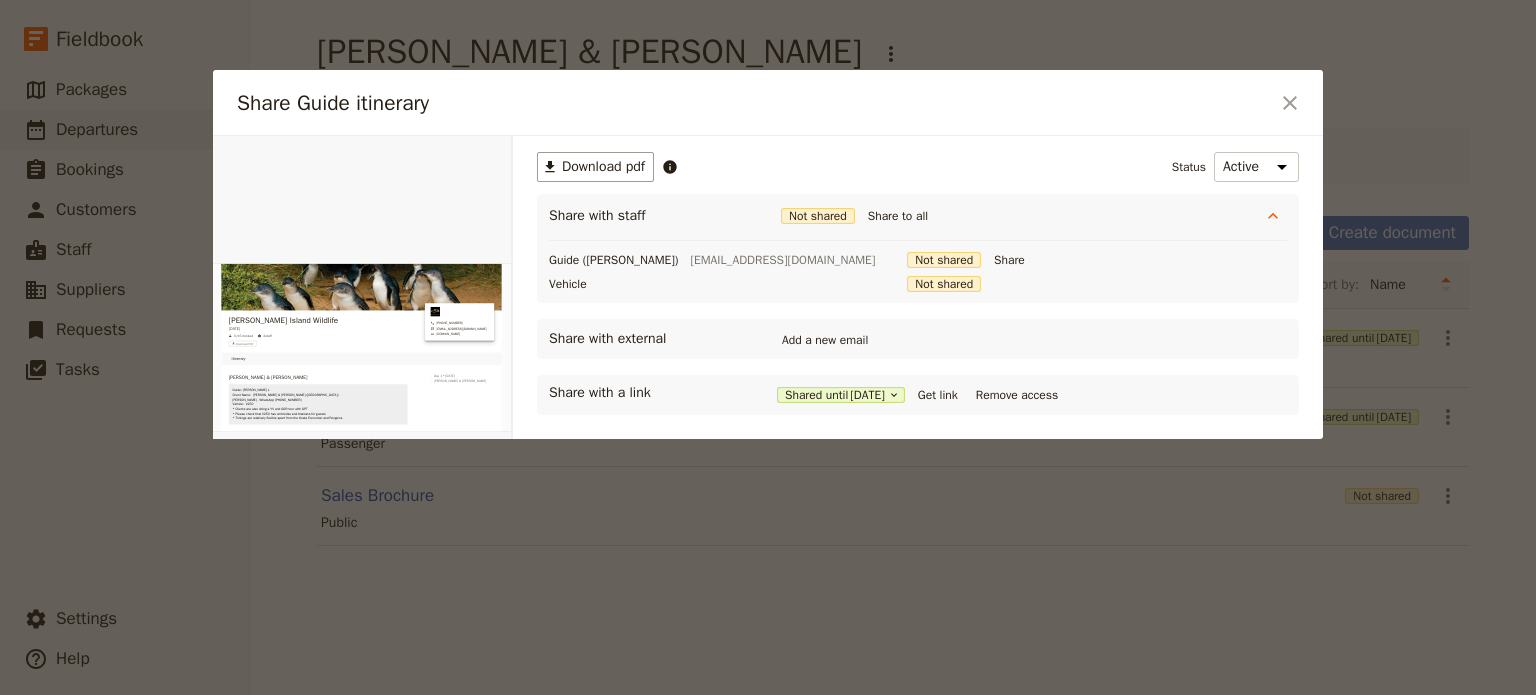 click on "Not shared" at bounding box center [936, 284] 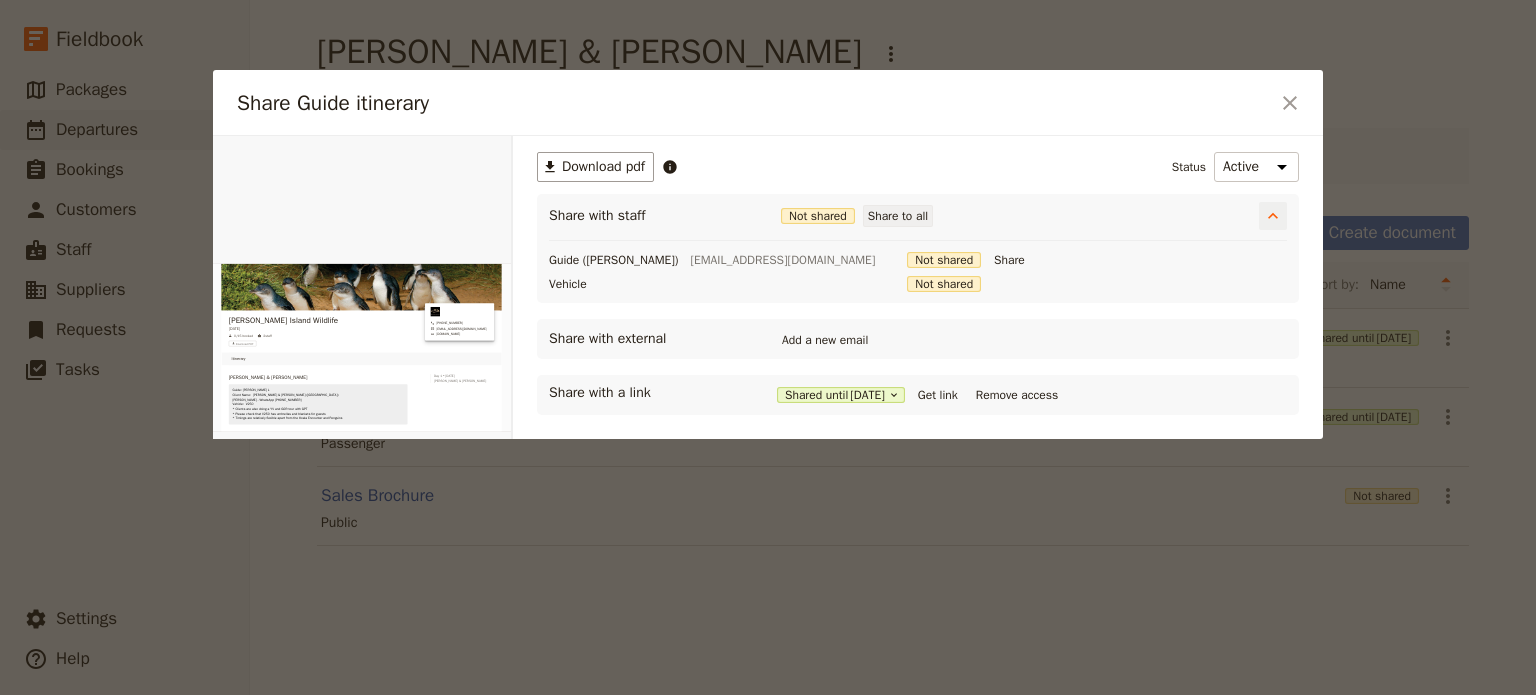 click on "Share to all" at bounding box center (898, 216) 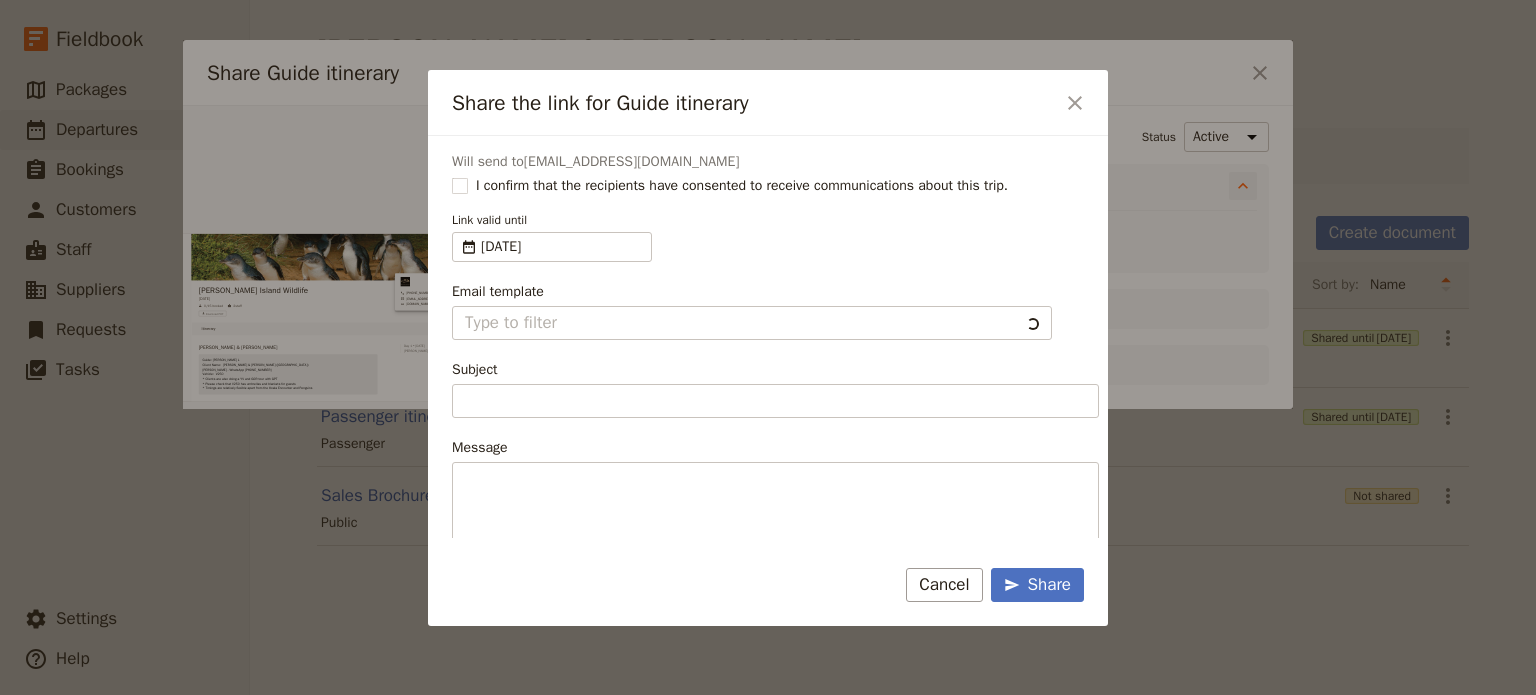 type on "Document shared with you: Guide itinerary - [PERSON_NAME][GEOGRAPHIC_DATA] Wildlife" 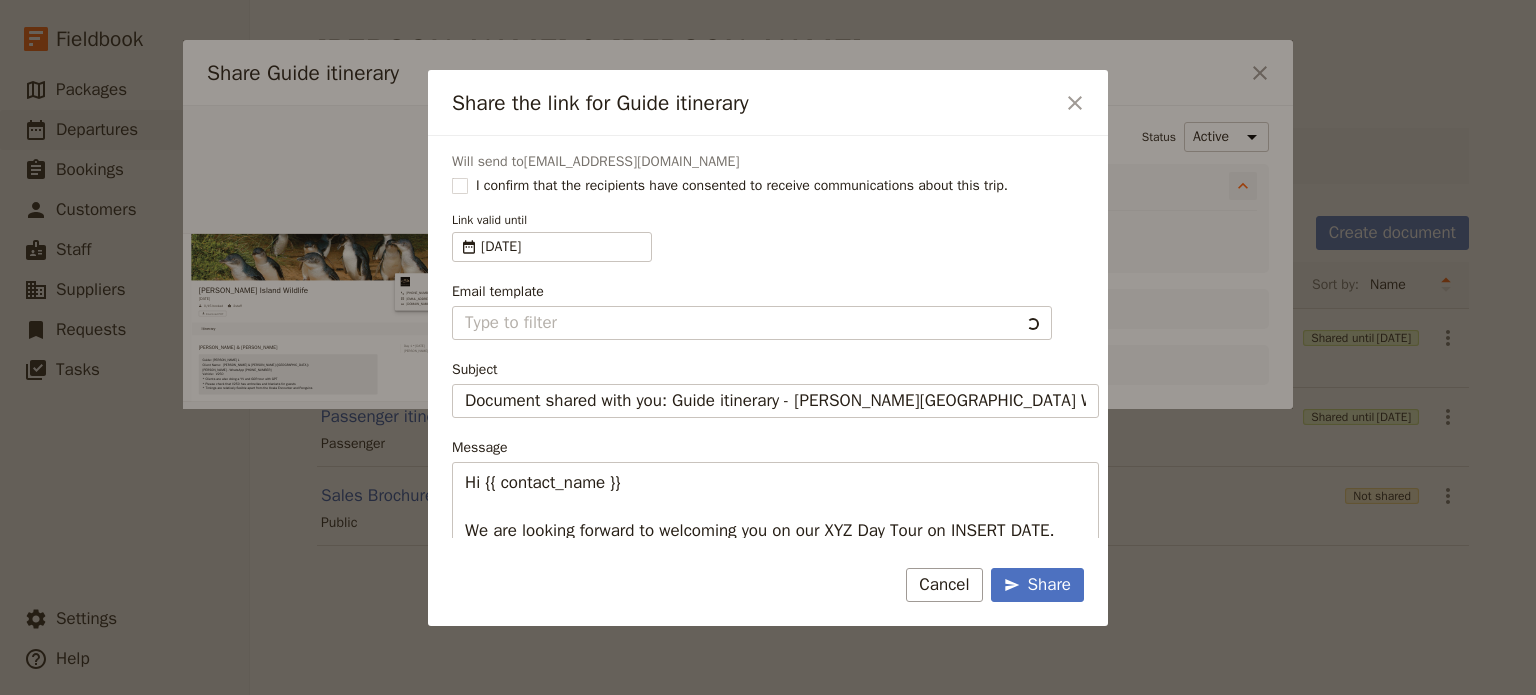 type on "Client Itinerary Template" 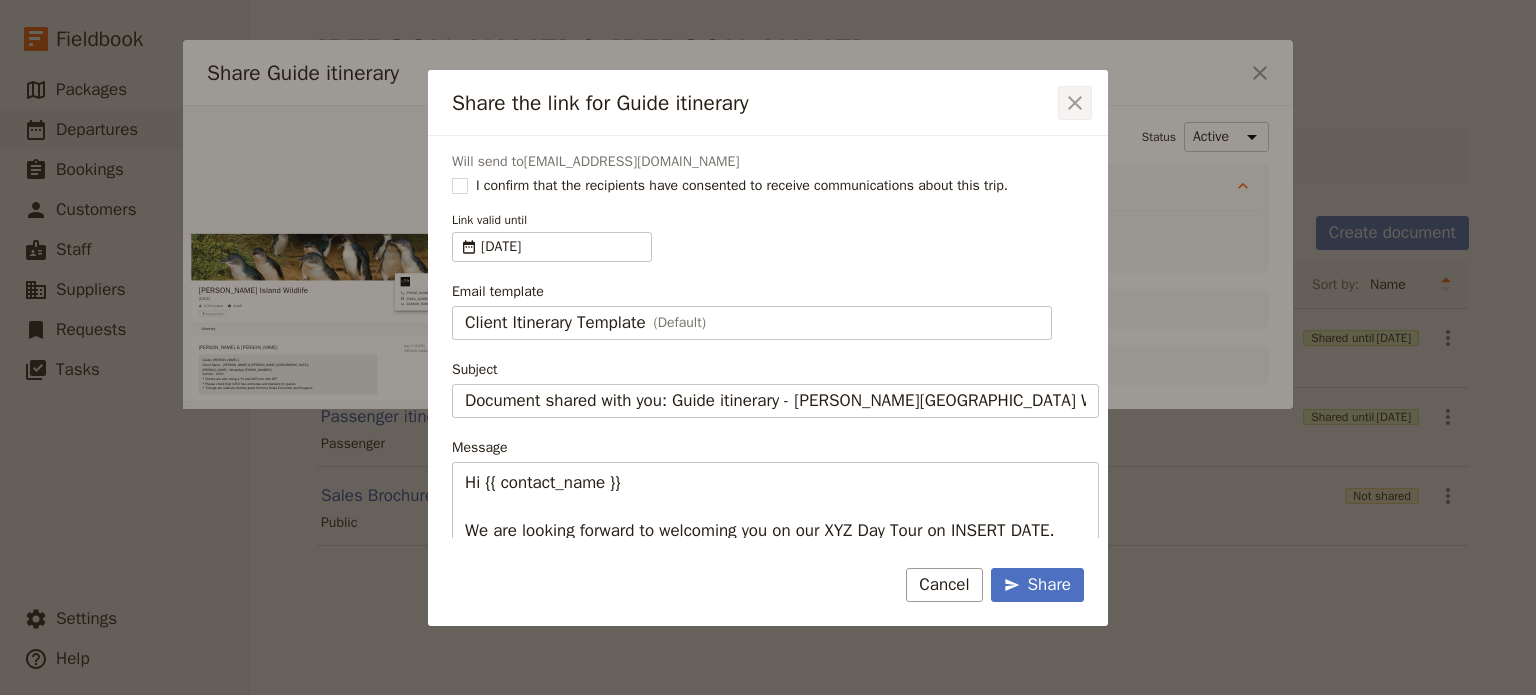 click 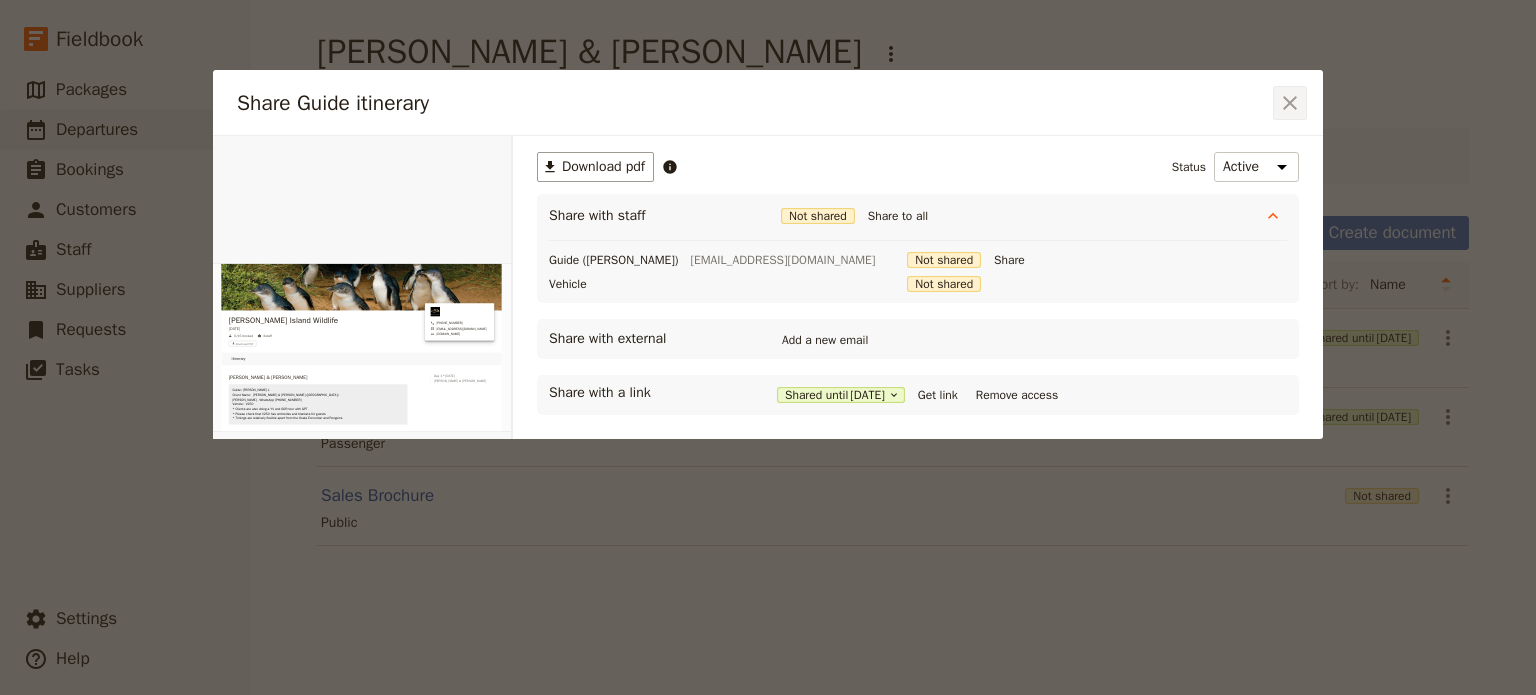 click 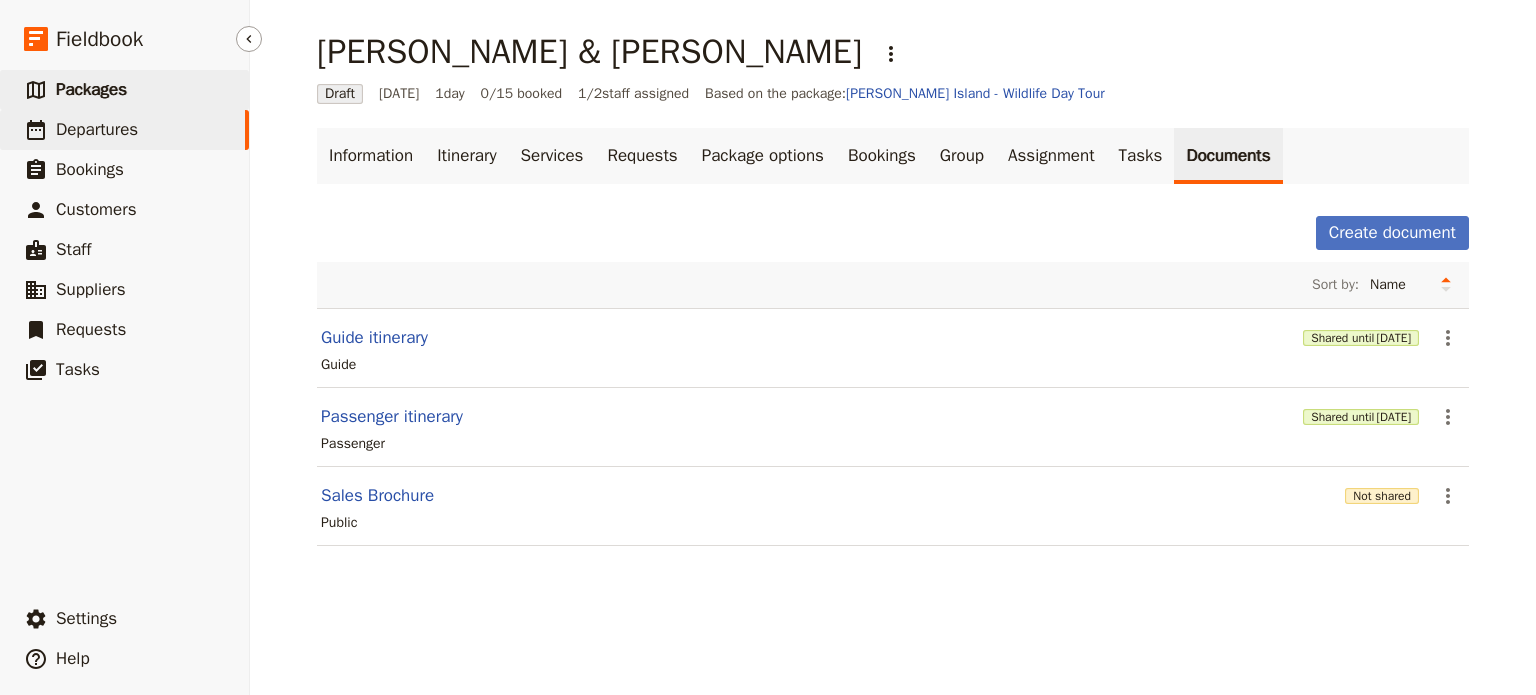 click on "Packages" at bounding box center (91, 89) 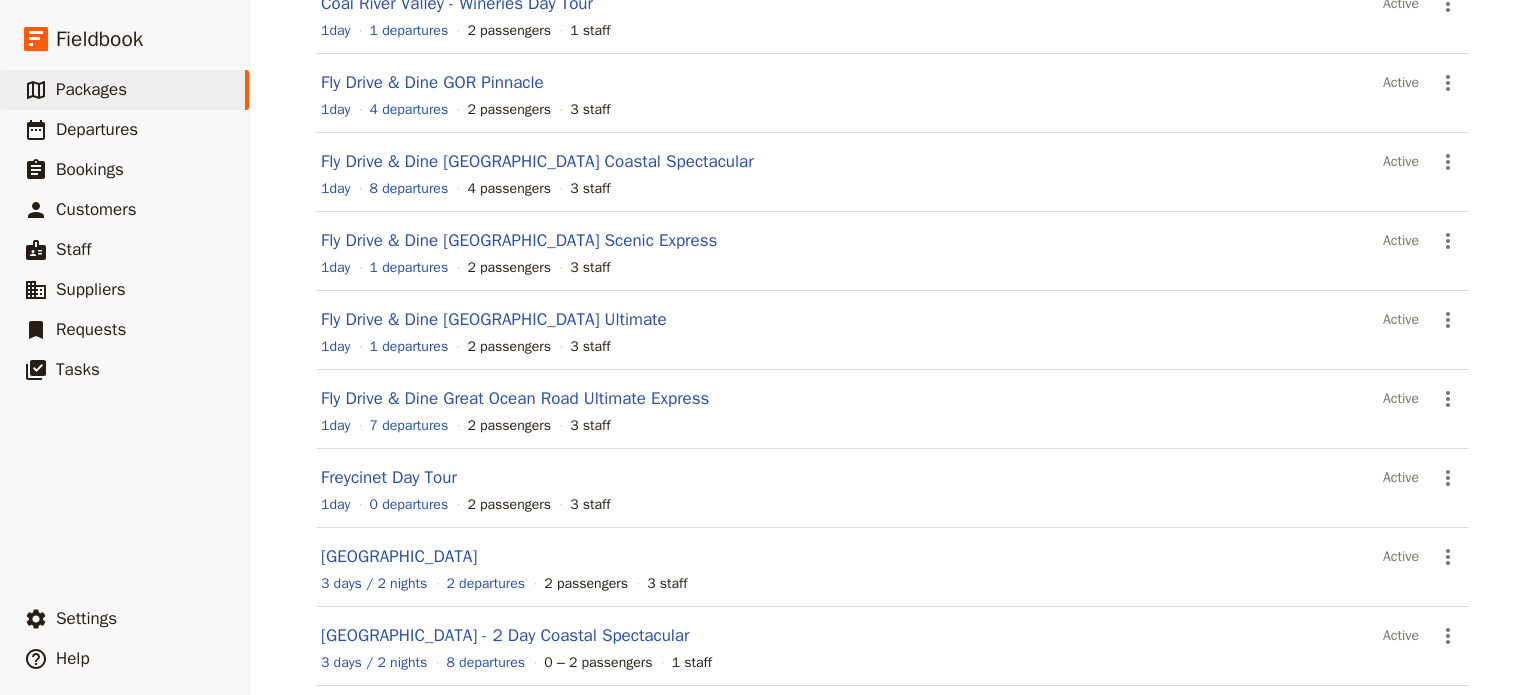 scroll, scrollTop: 383, scrollLeft: 0, axis: vertical 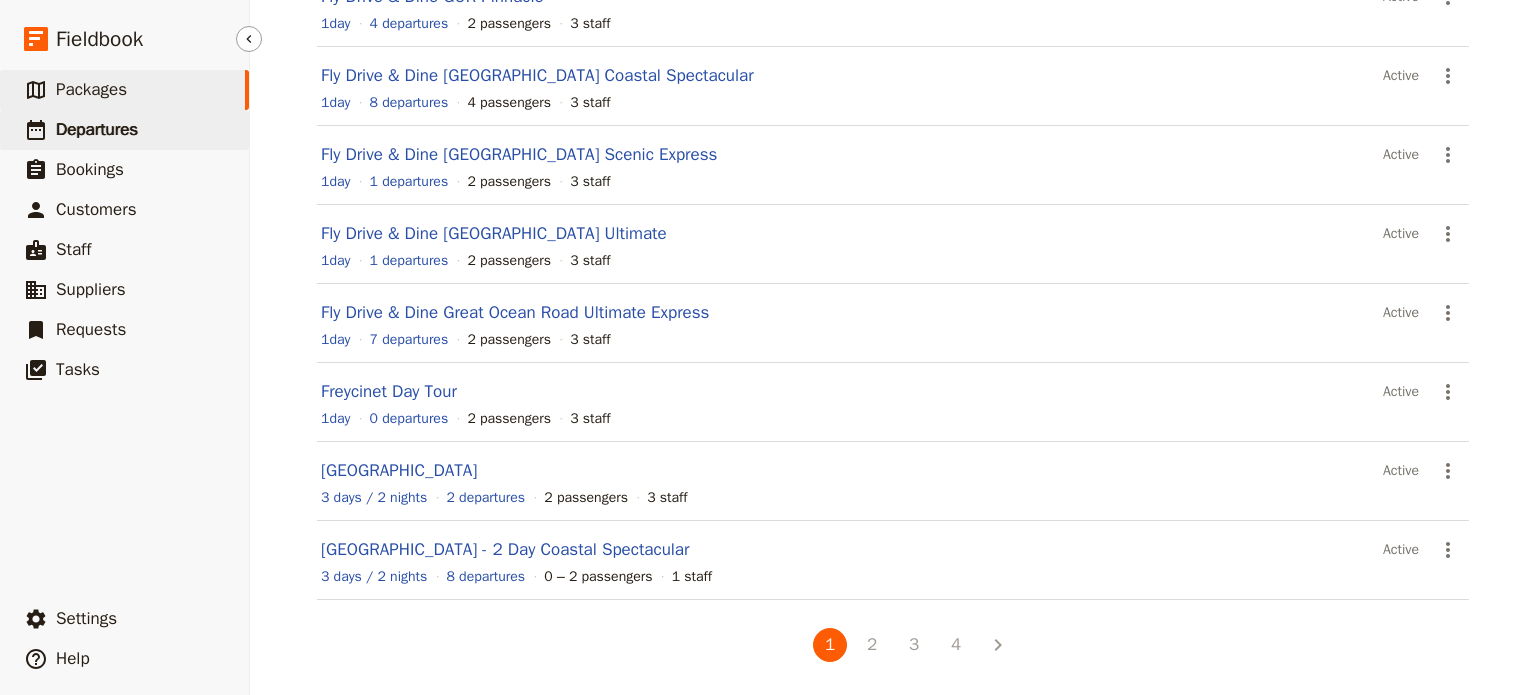 click on "​ Departures" at bounding box center (124, 130) 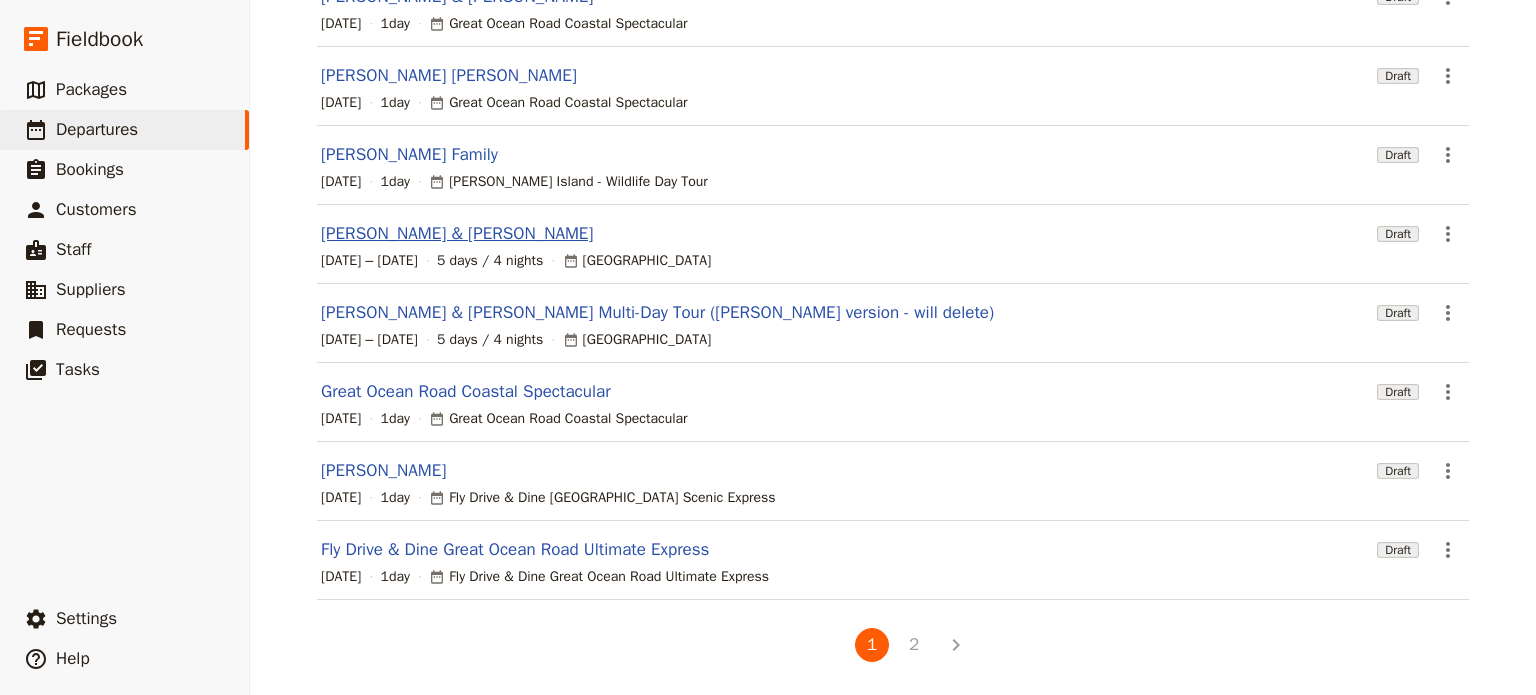 click on "[PERSON_NAME] & [PERSON_NAME]" at bounding box center (457, 234) 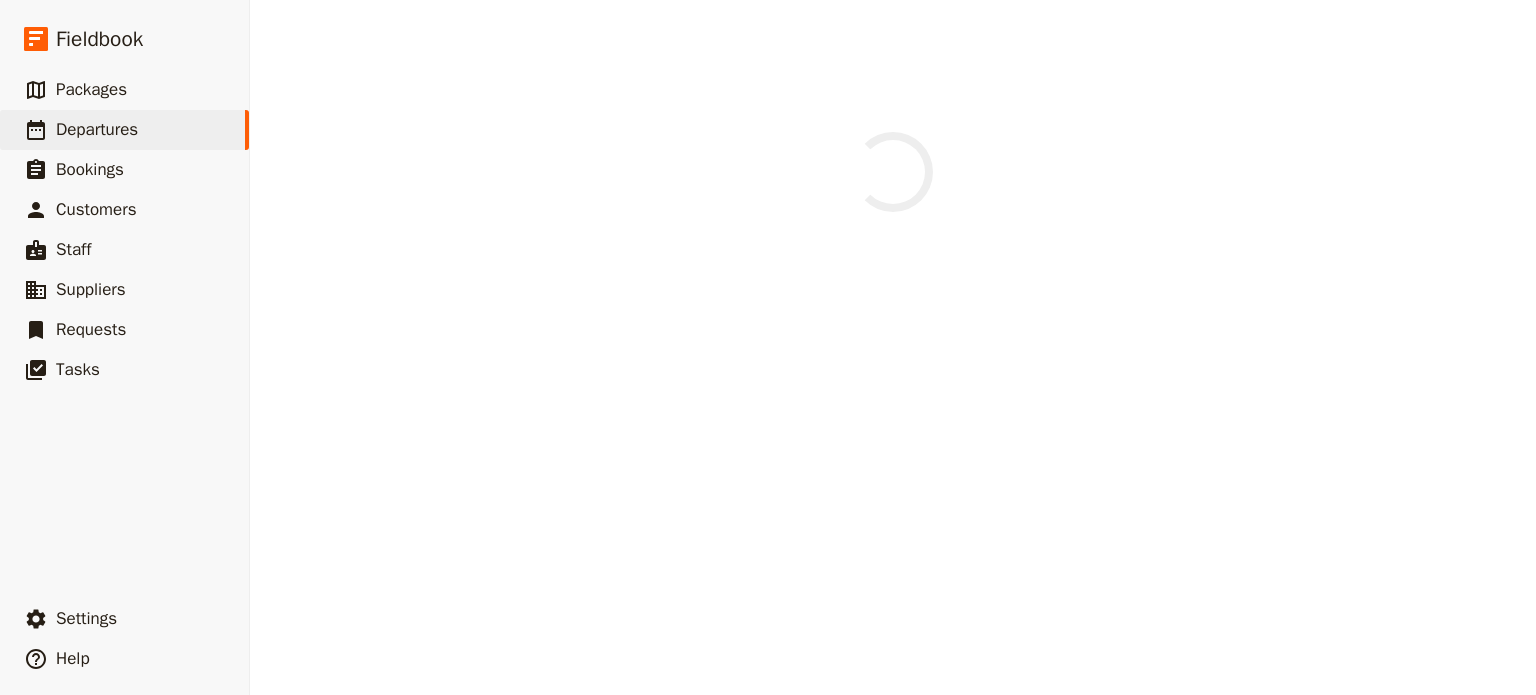 scroll, scrollTop: 0, scrollLeft: 0, axis: both 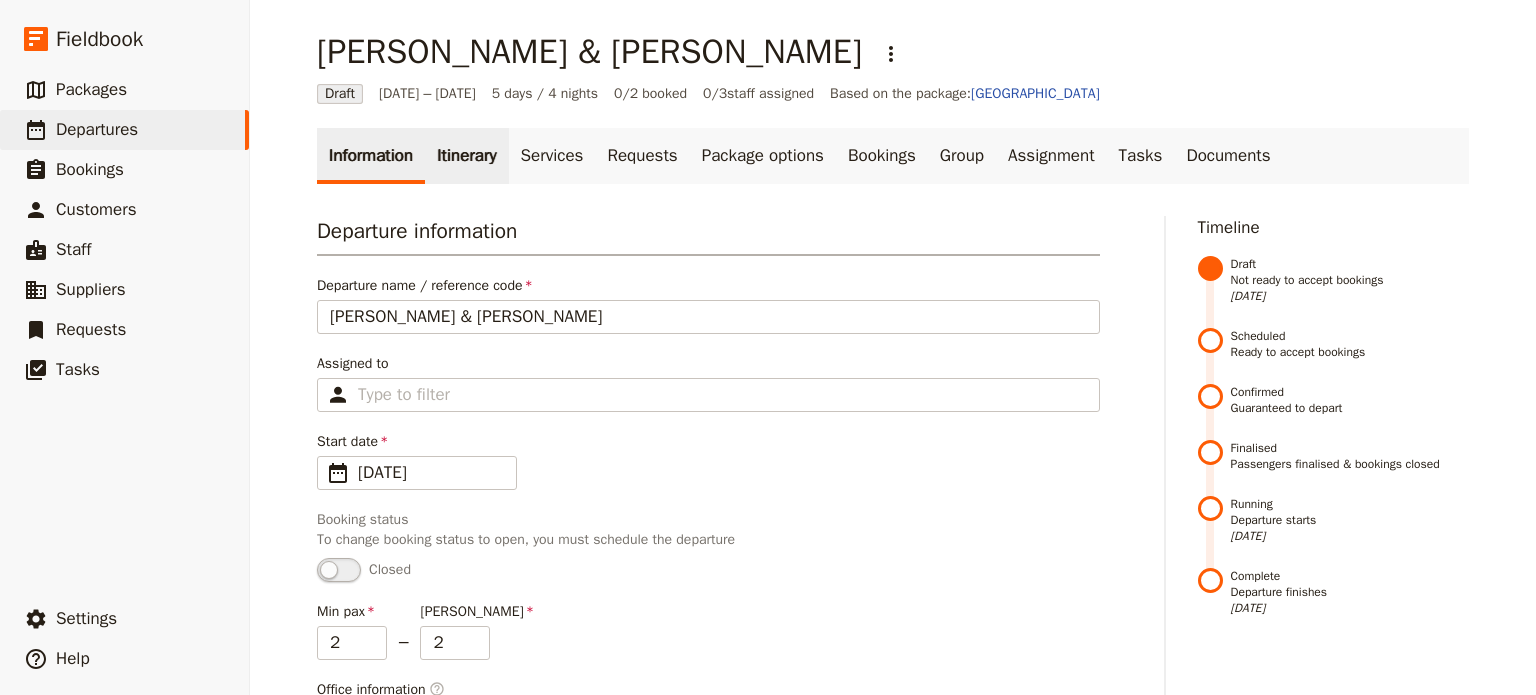 click on "Itinerary" at bounding box center [466, 156] 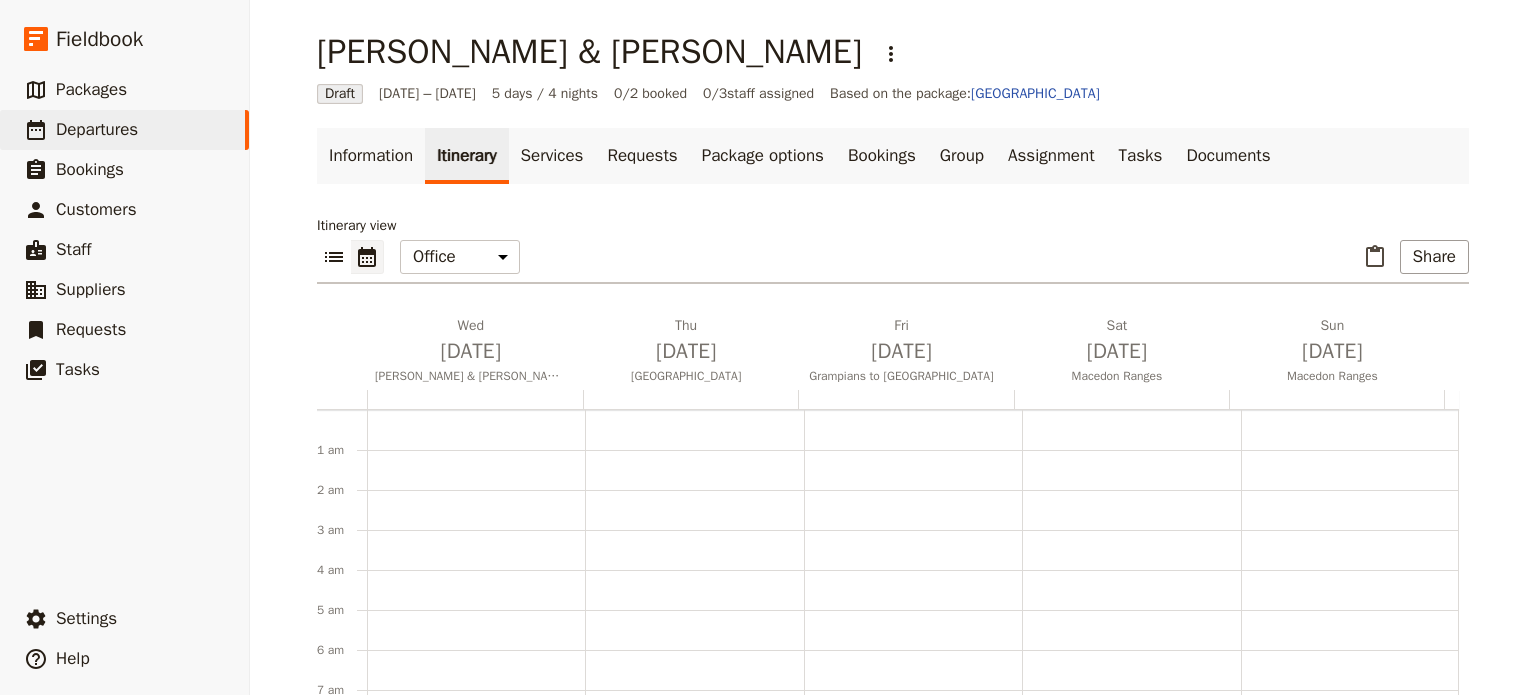 scroll, scrollTop: 260, scrollLeft: 0, axis: vertical 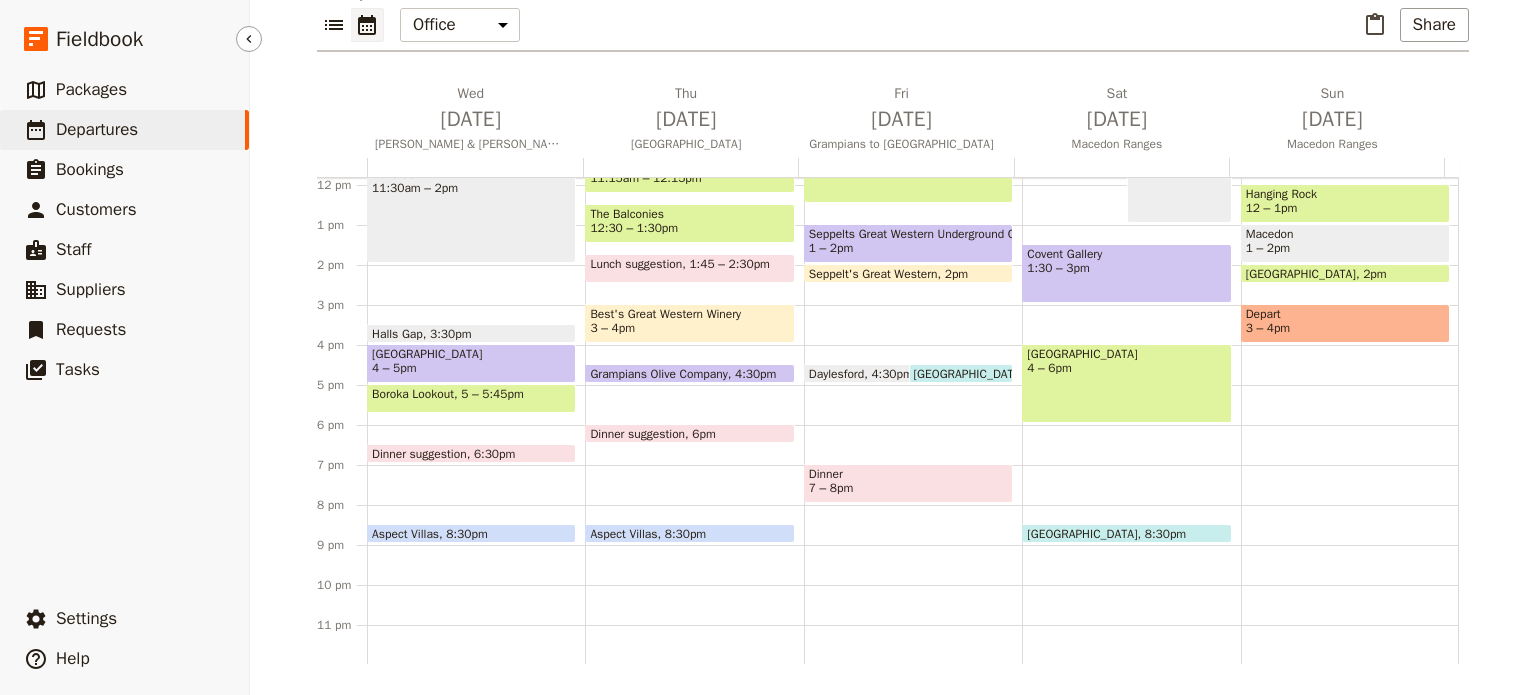 click on "Departures" at bounding box center [97, 129] 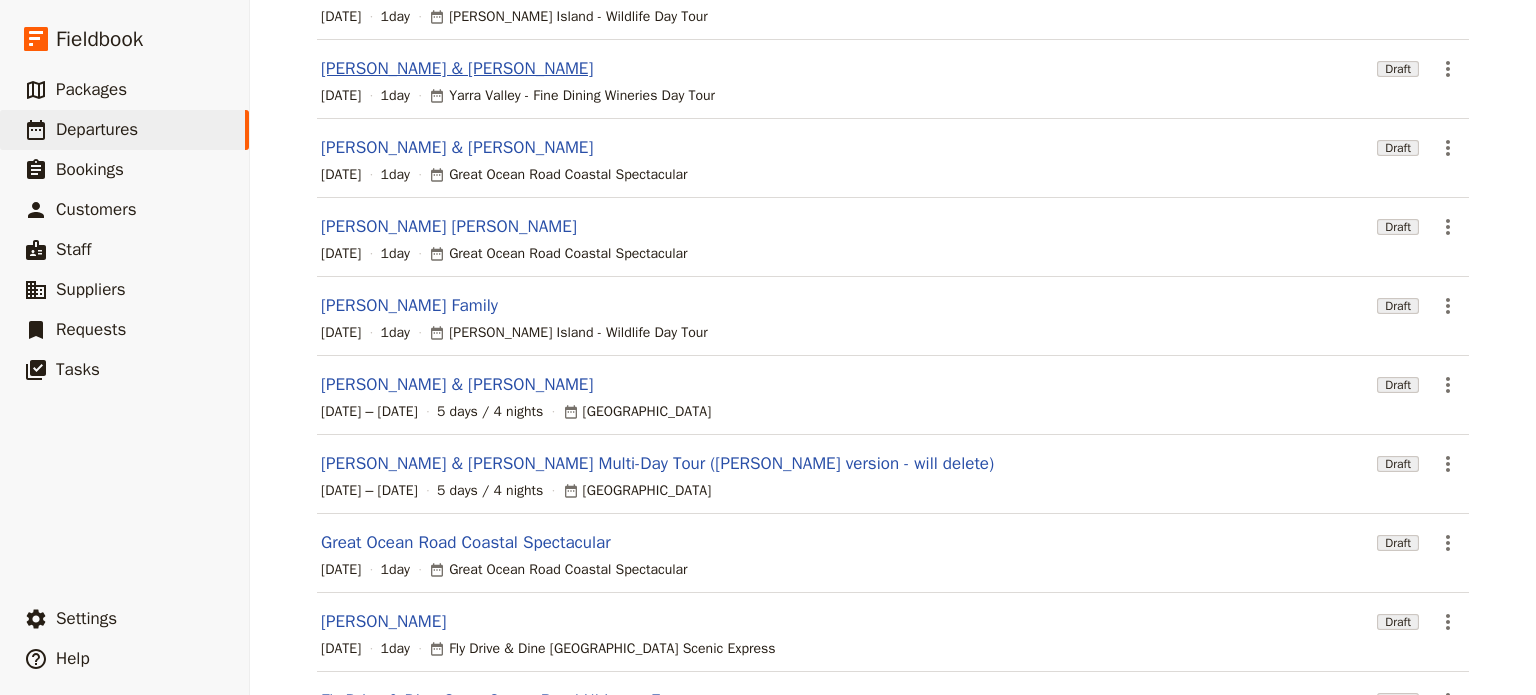 click on "[PERSON_NAME] & [PERSON_NAME]" at bounding box center (457, 69) 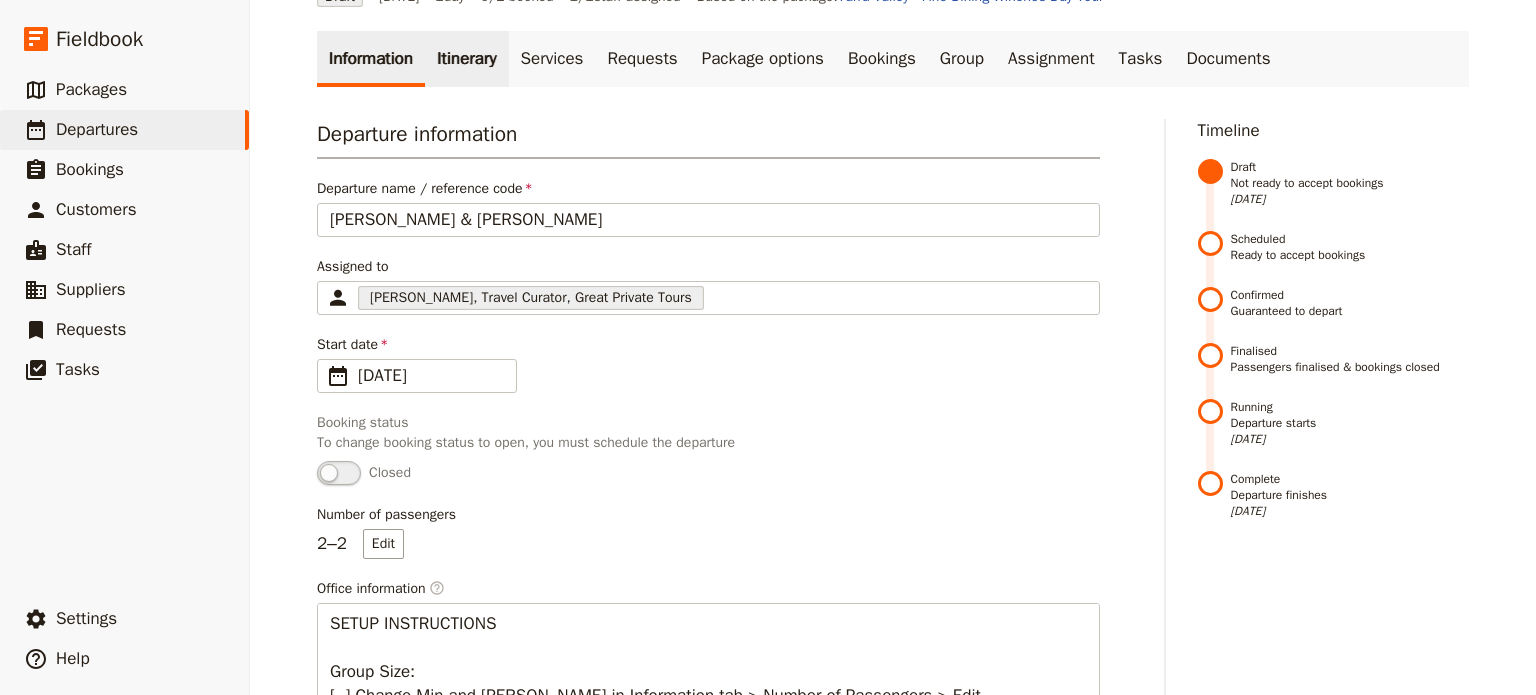 scroll, scrollTop: 0, scrollLeft: 0, axis: both 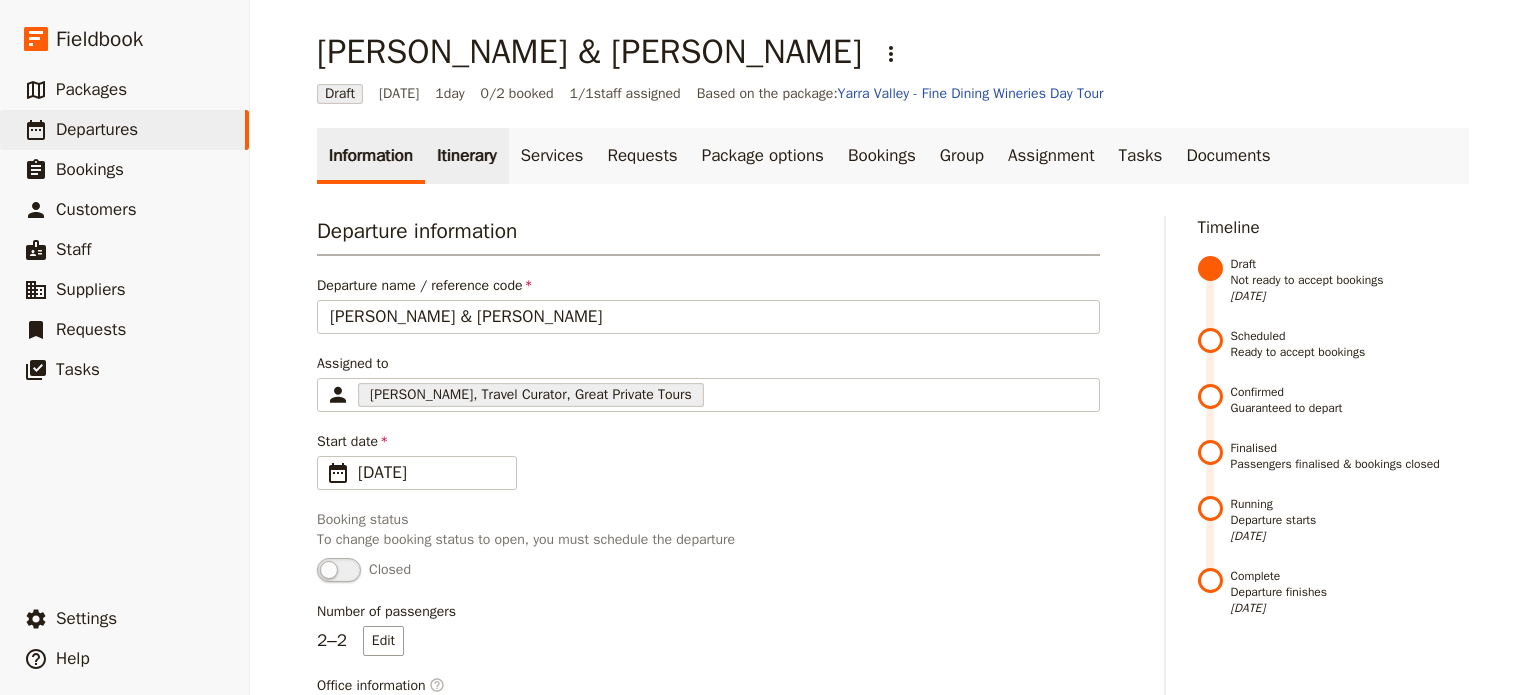 click on "Itinerary" at bounding box center [466, 156] 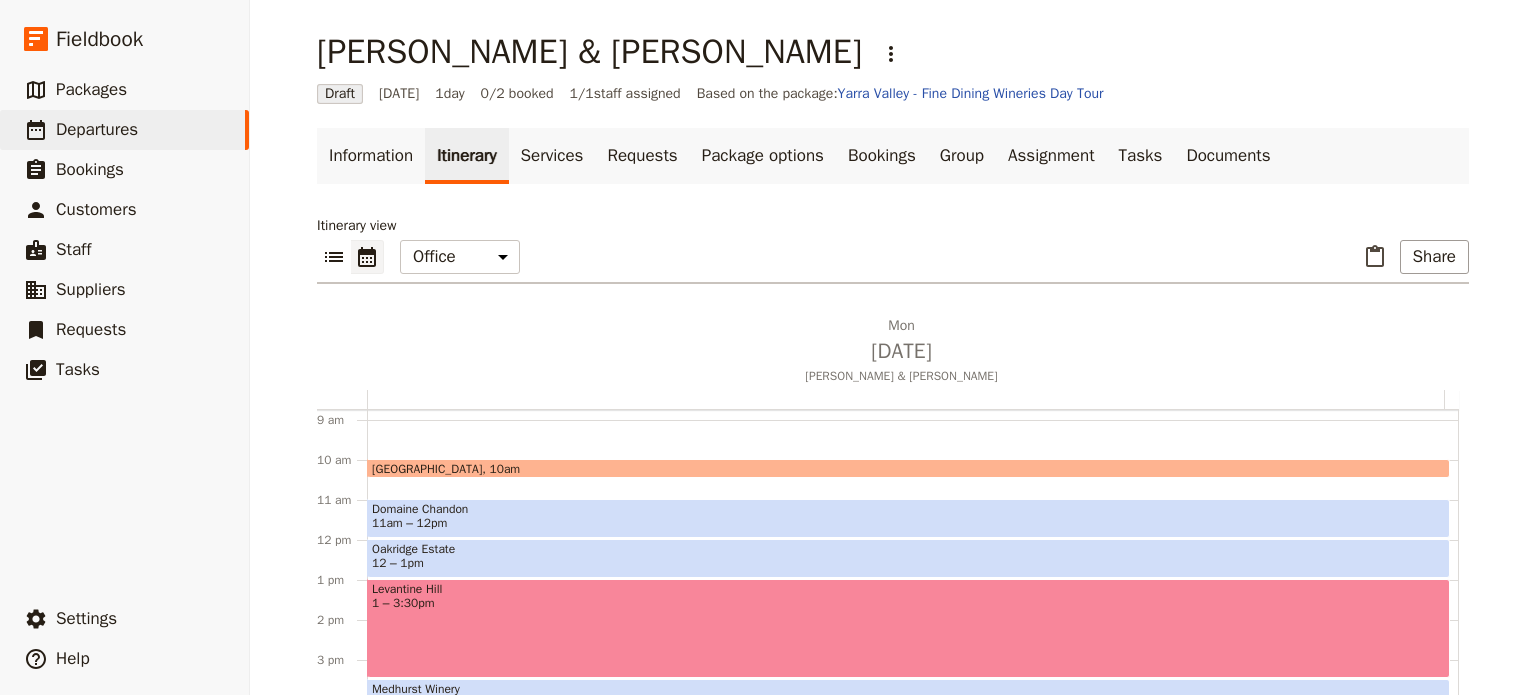 scroll, scrollTop: 473, scrollLeft: 0, axis: vertical 